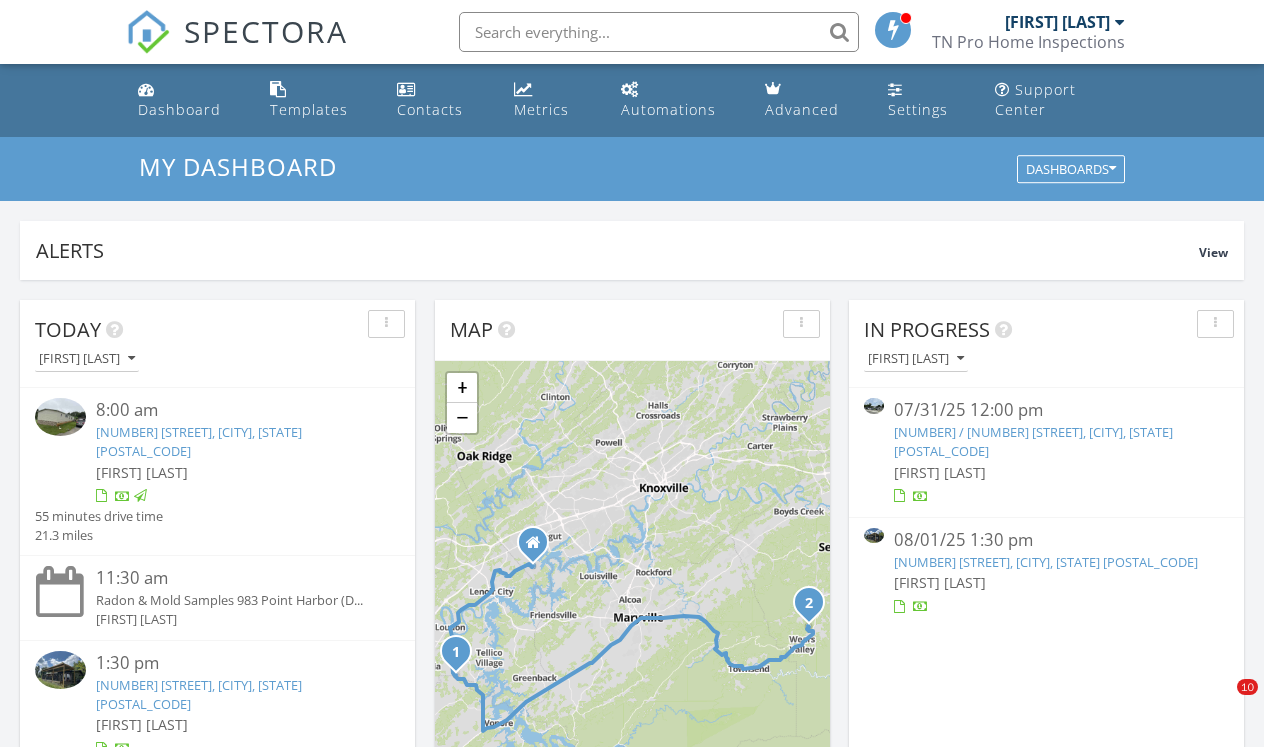 scroll, scrollTop: 0, scrollLeft: 0, axis: both 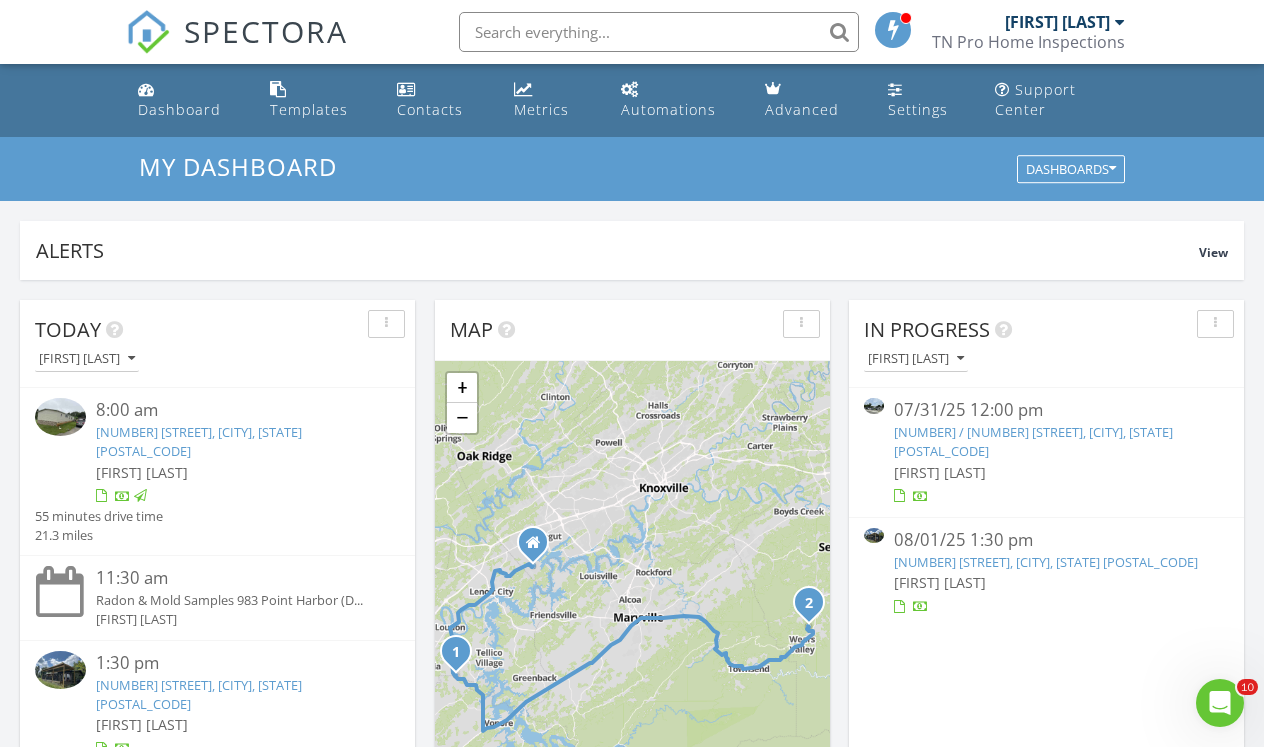click at bounding box center [148, 32] 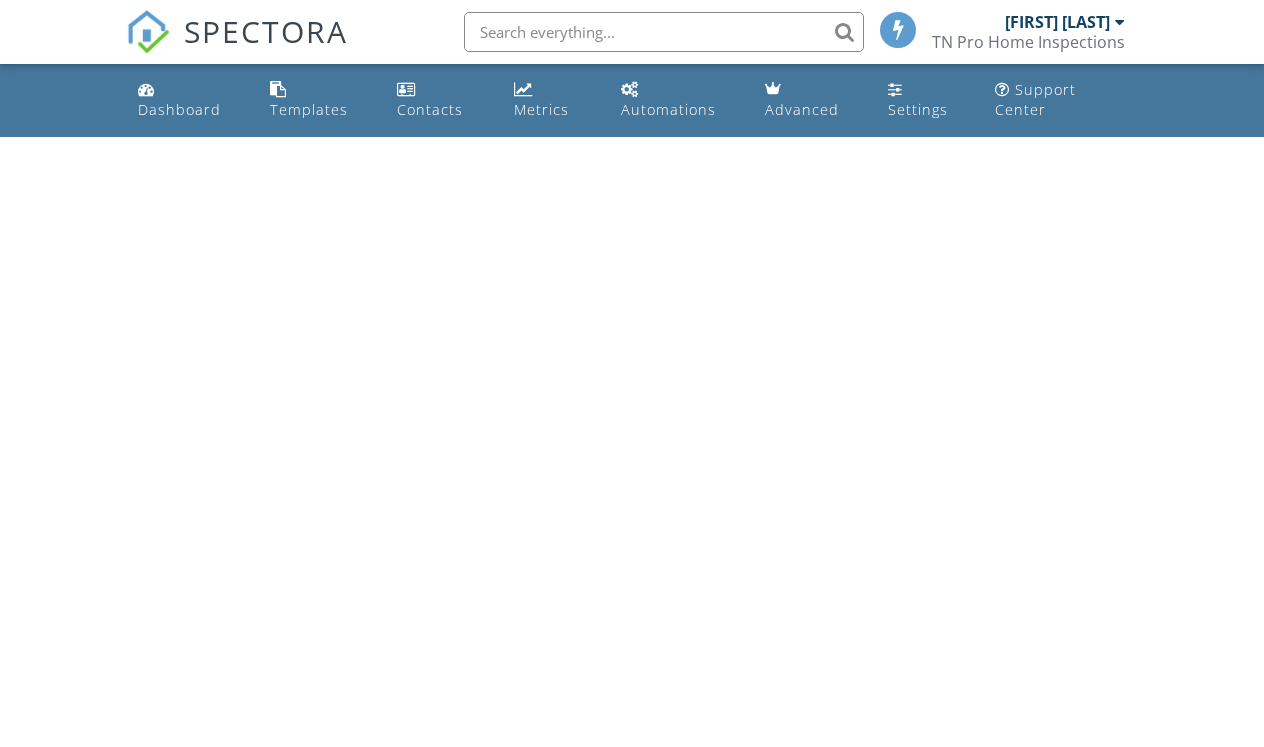 scroll, scrollTop: 0, scrollLeft: 0, axis: both 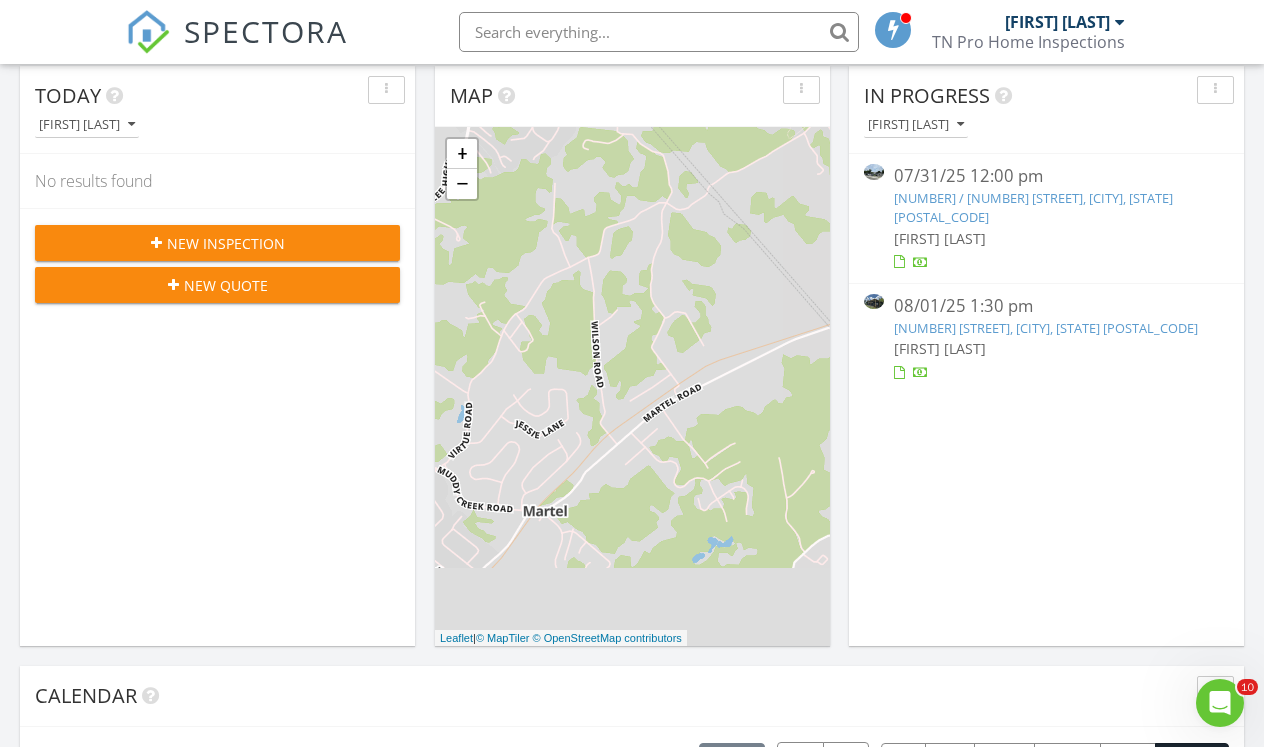 click on "[NUMBER] [STREET], [CITY], [STATE] [POSTAL_CODE]" at bounding box center (1046, 328) 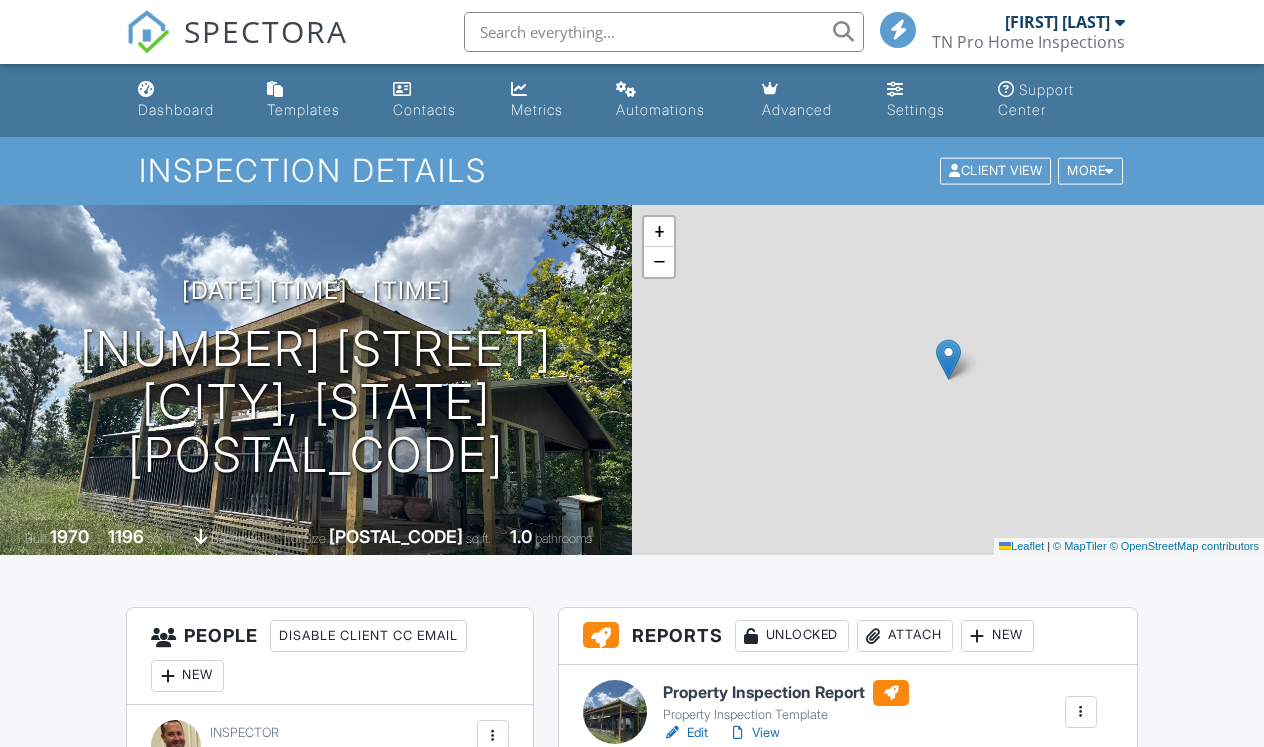 scroll, scrollTop: 0, scrollLeft: 0, axis: both 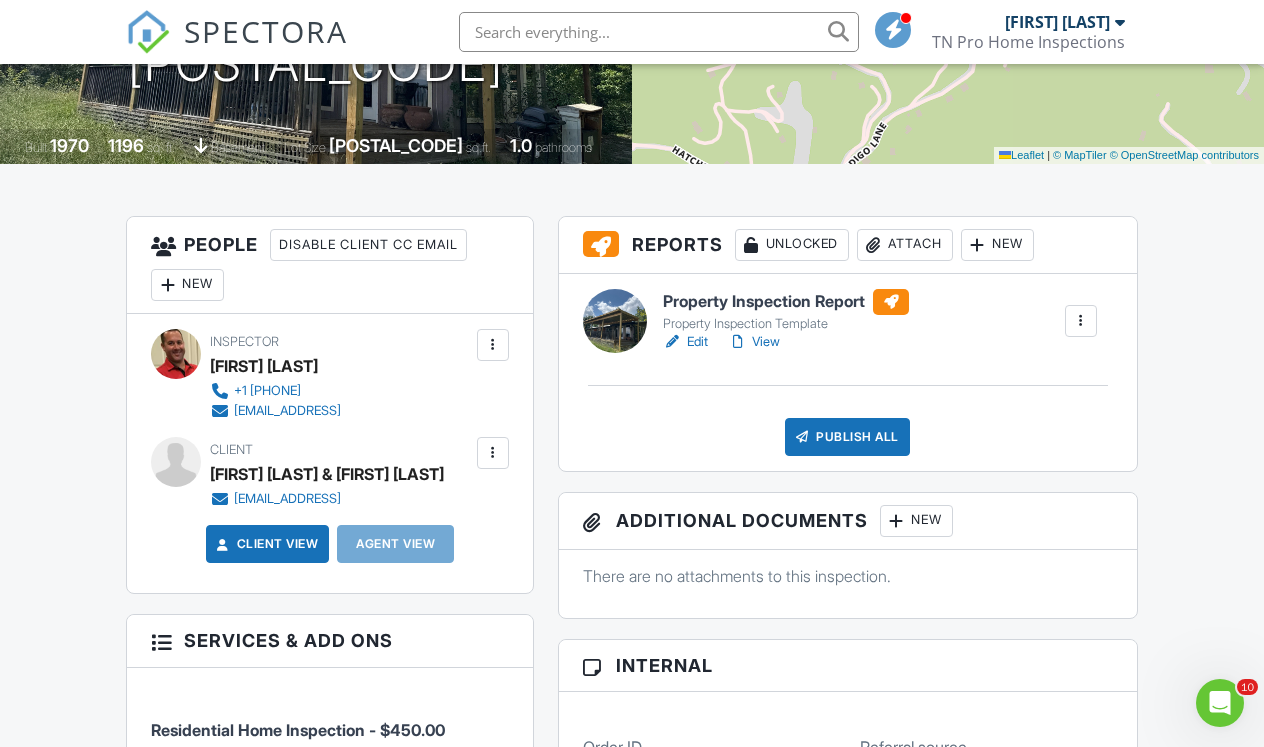 click on "Property Inspection Report" at bounding box center (786, 302) 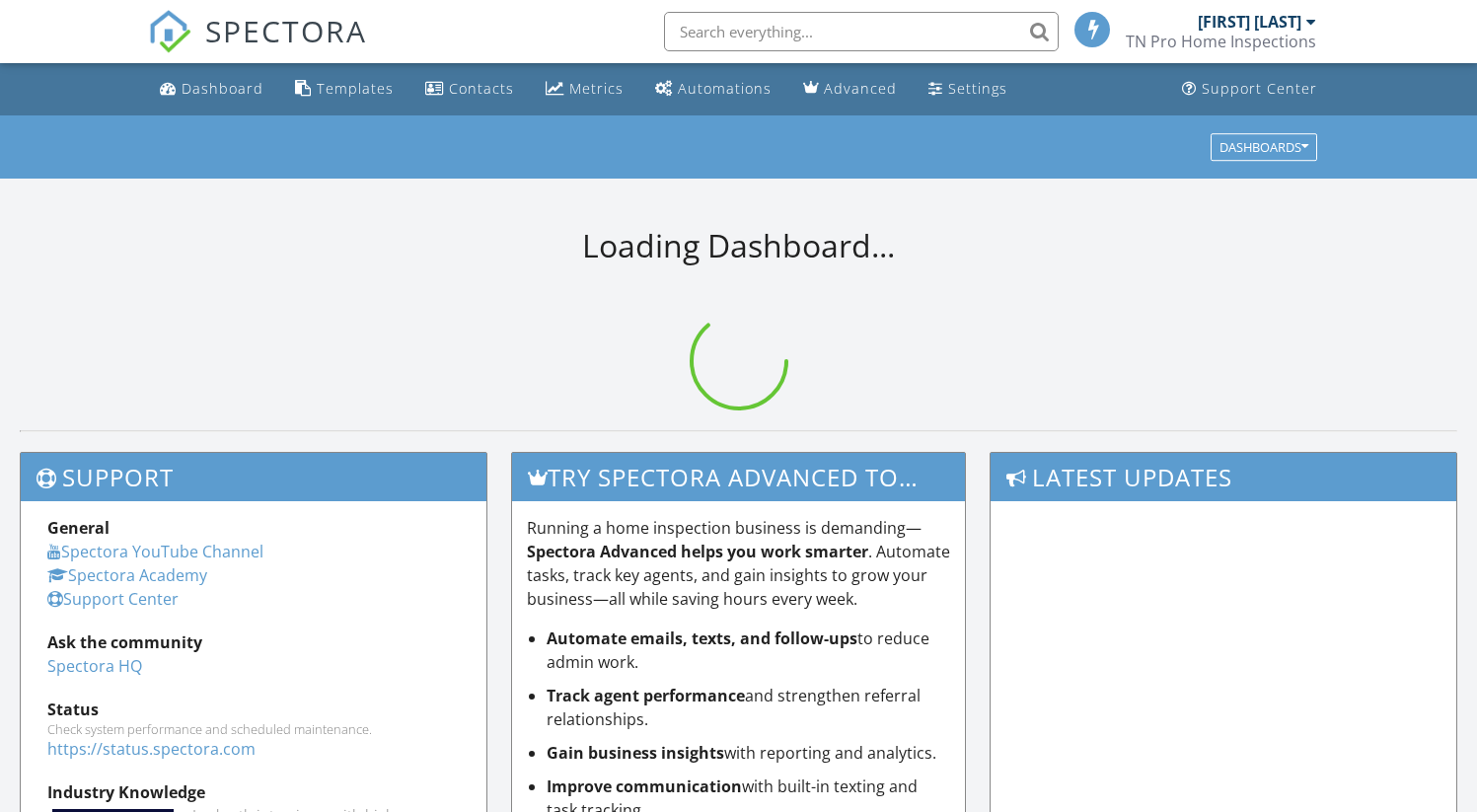 scroll, scrollTop: 0, scrollLeft: 0, axis: both 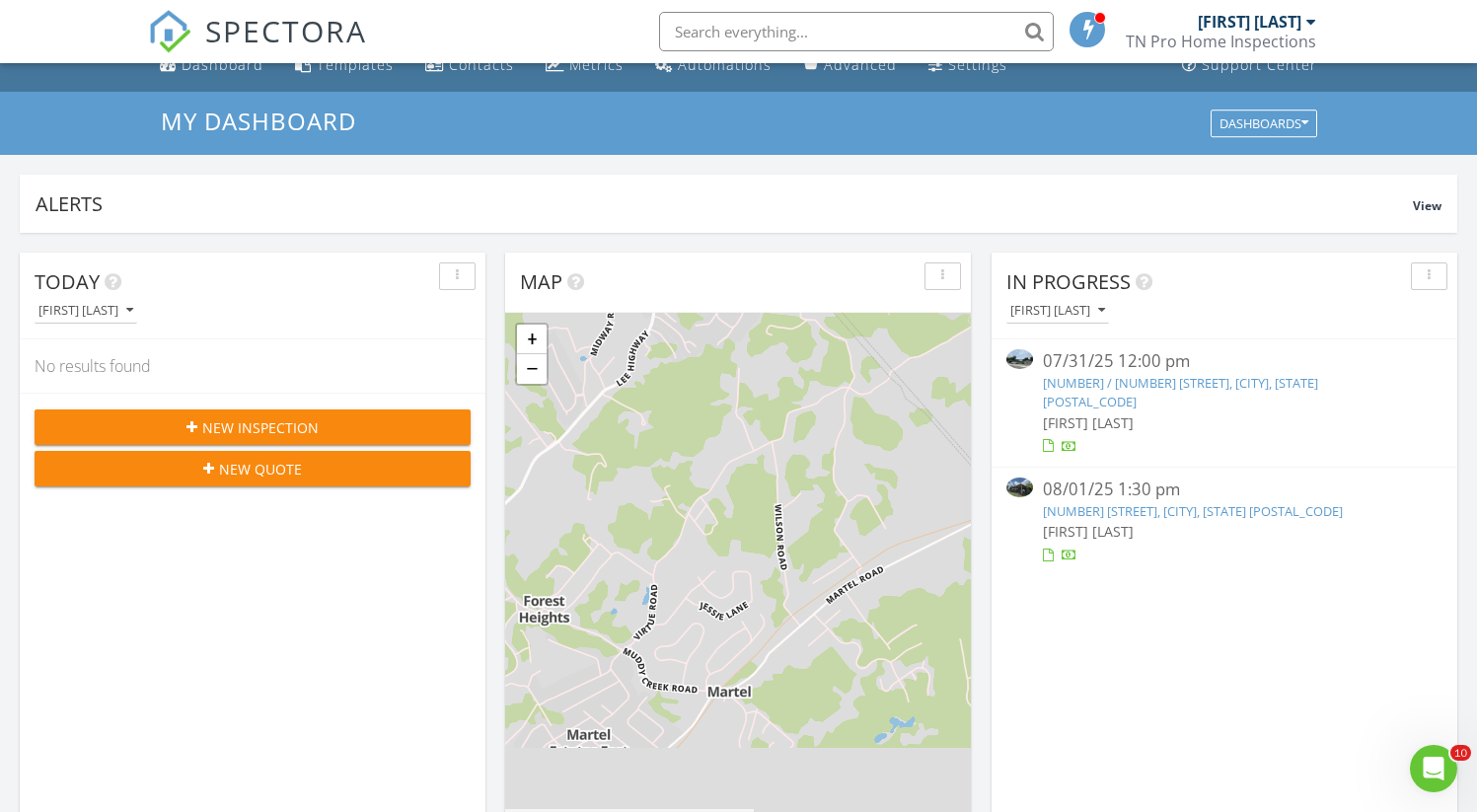 click on "New Inspection" at bounding box center [260, 427] 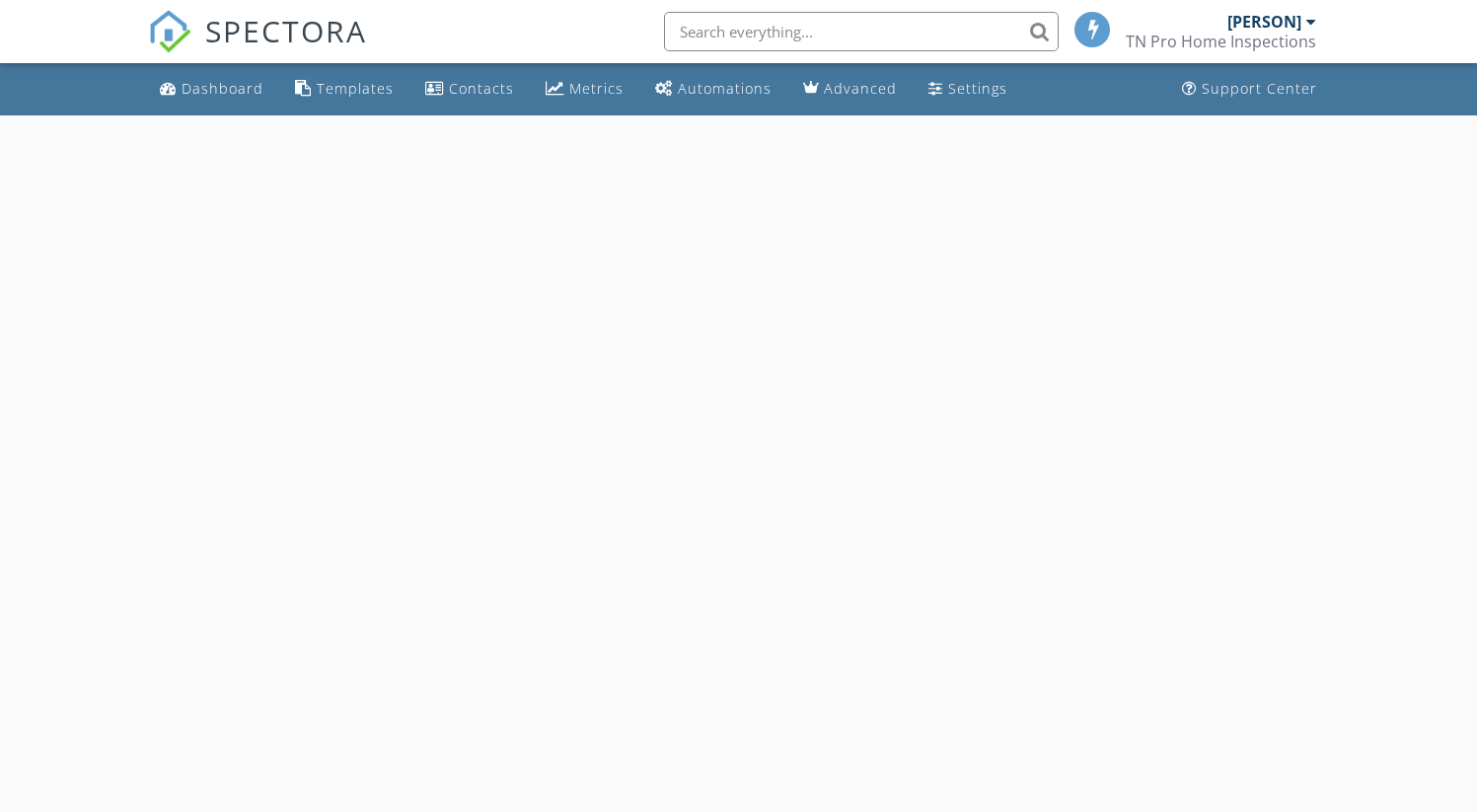 scroll, scrollTop: 0, scrollLeft: 0, axis: both 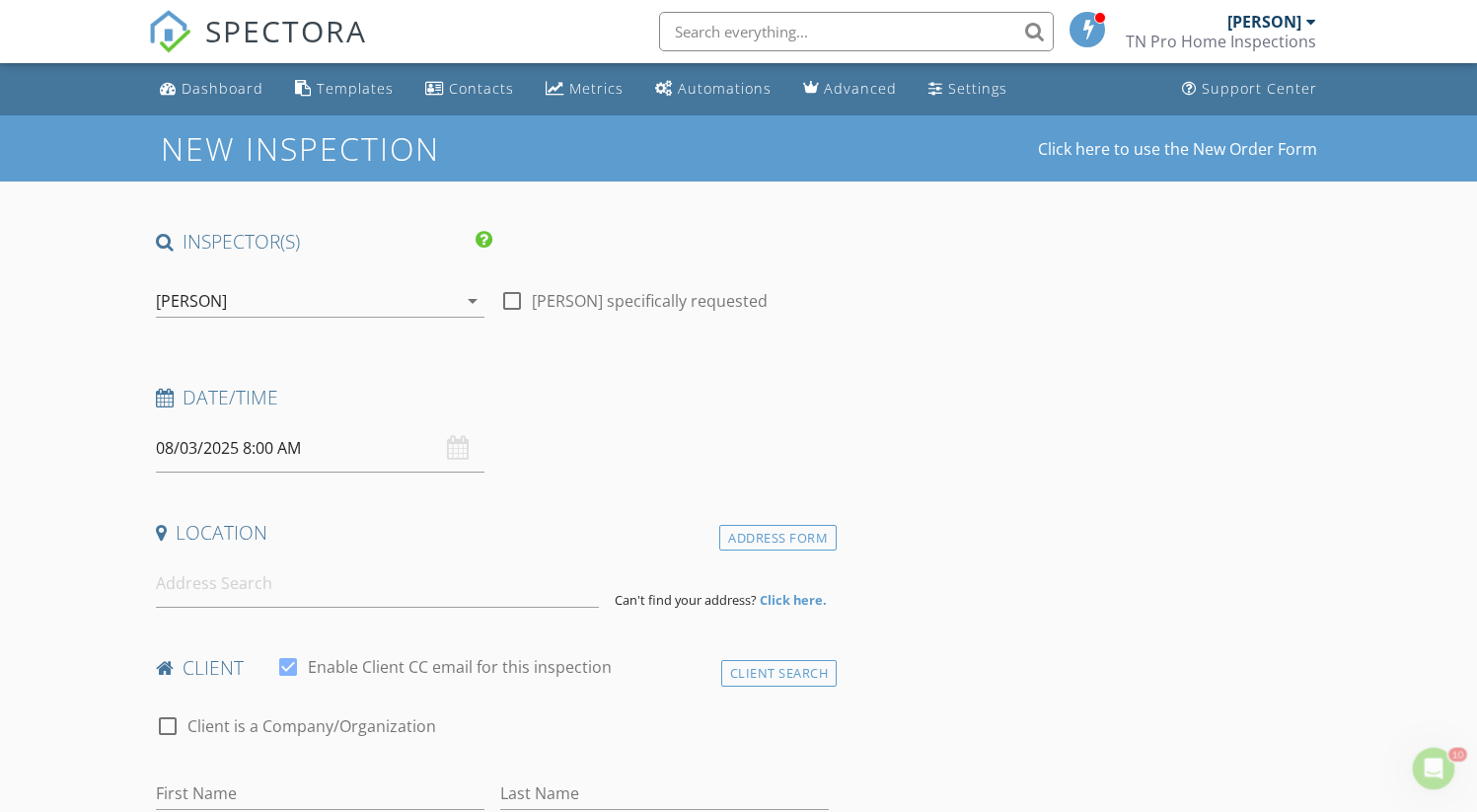 click on "08/03/2025 8:00 AM" at bounding box center [320, 448] 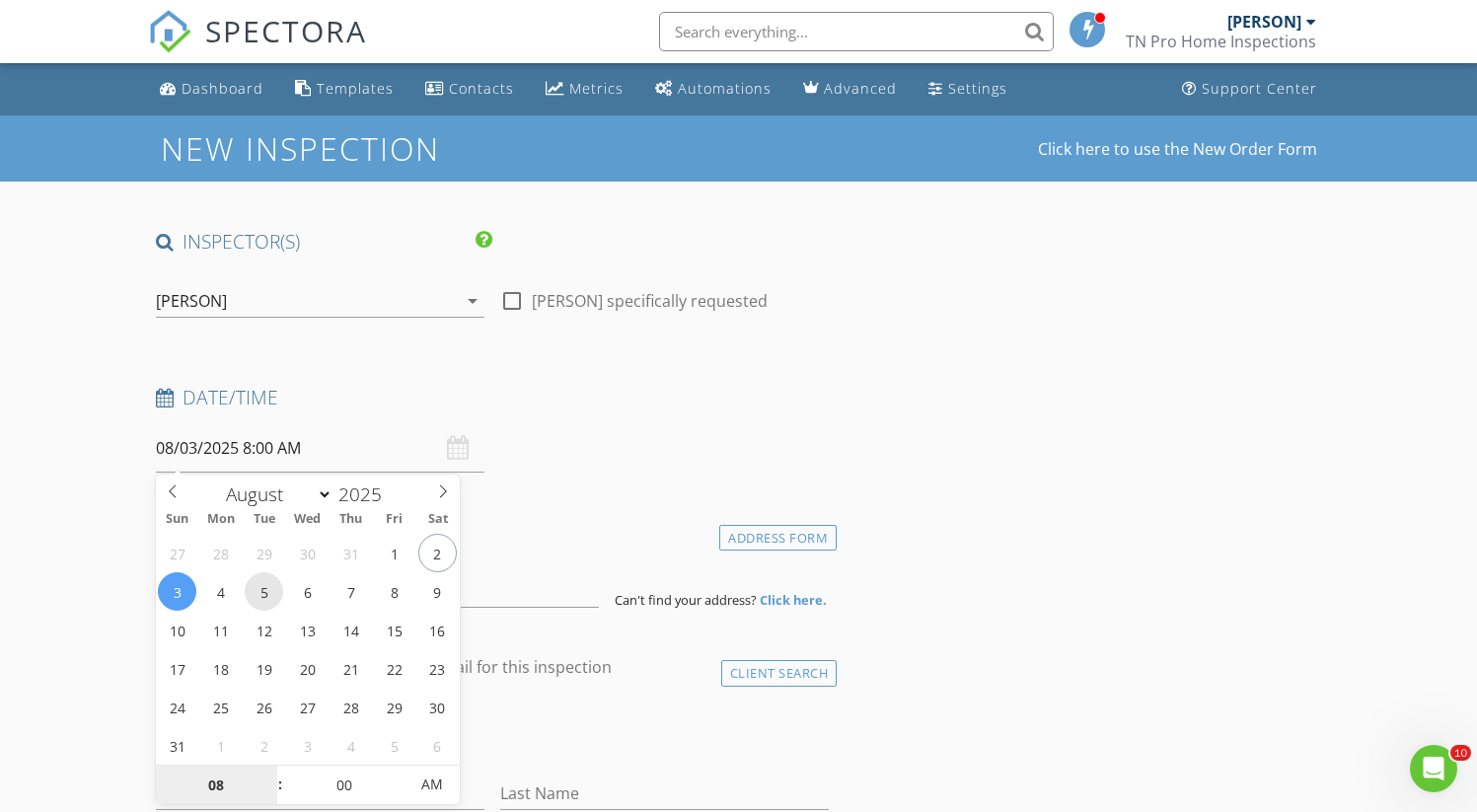 type on "08/05/2025 8:00 AM" 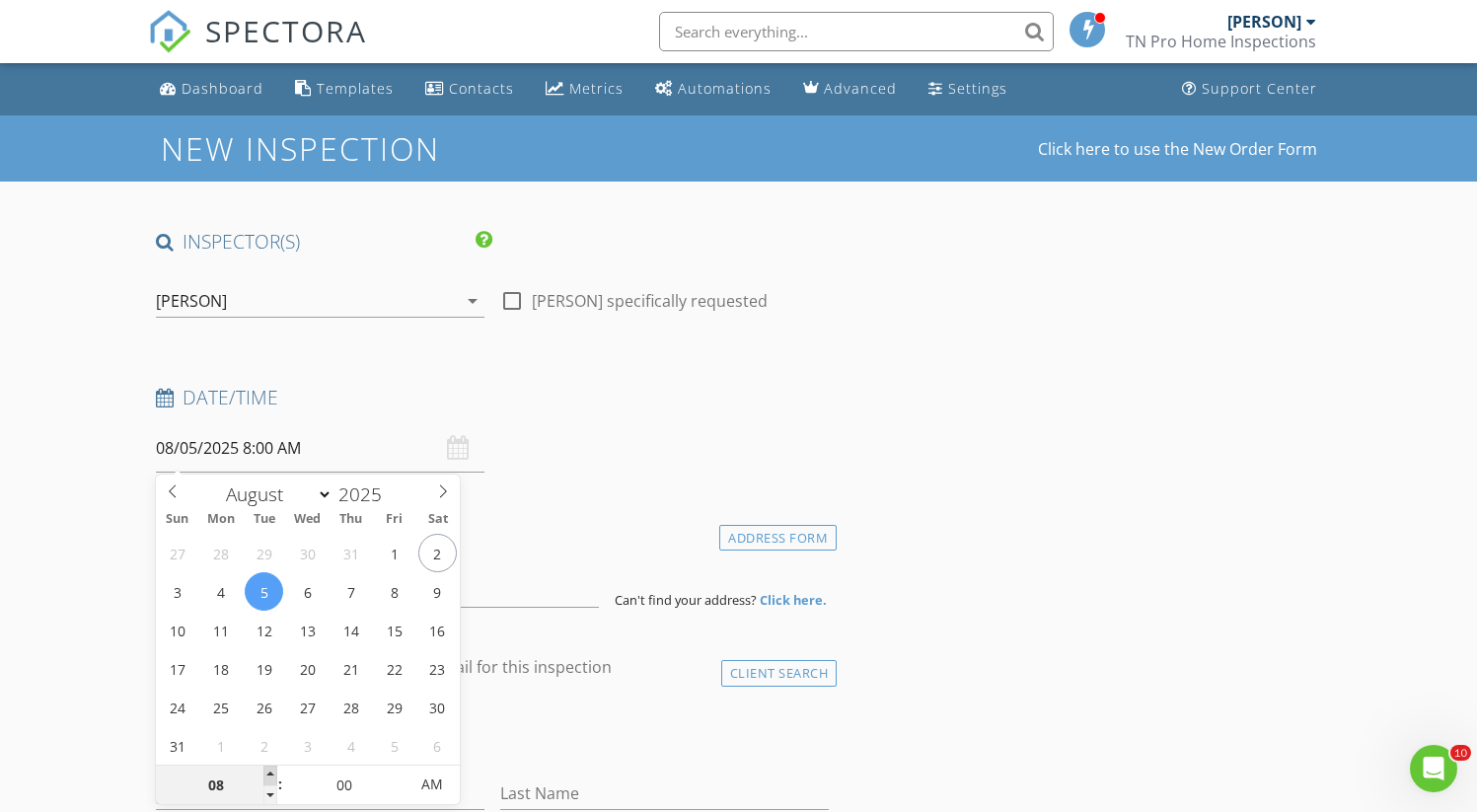 type on "09" 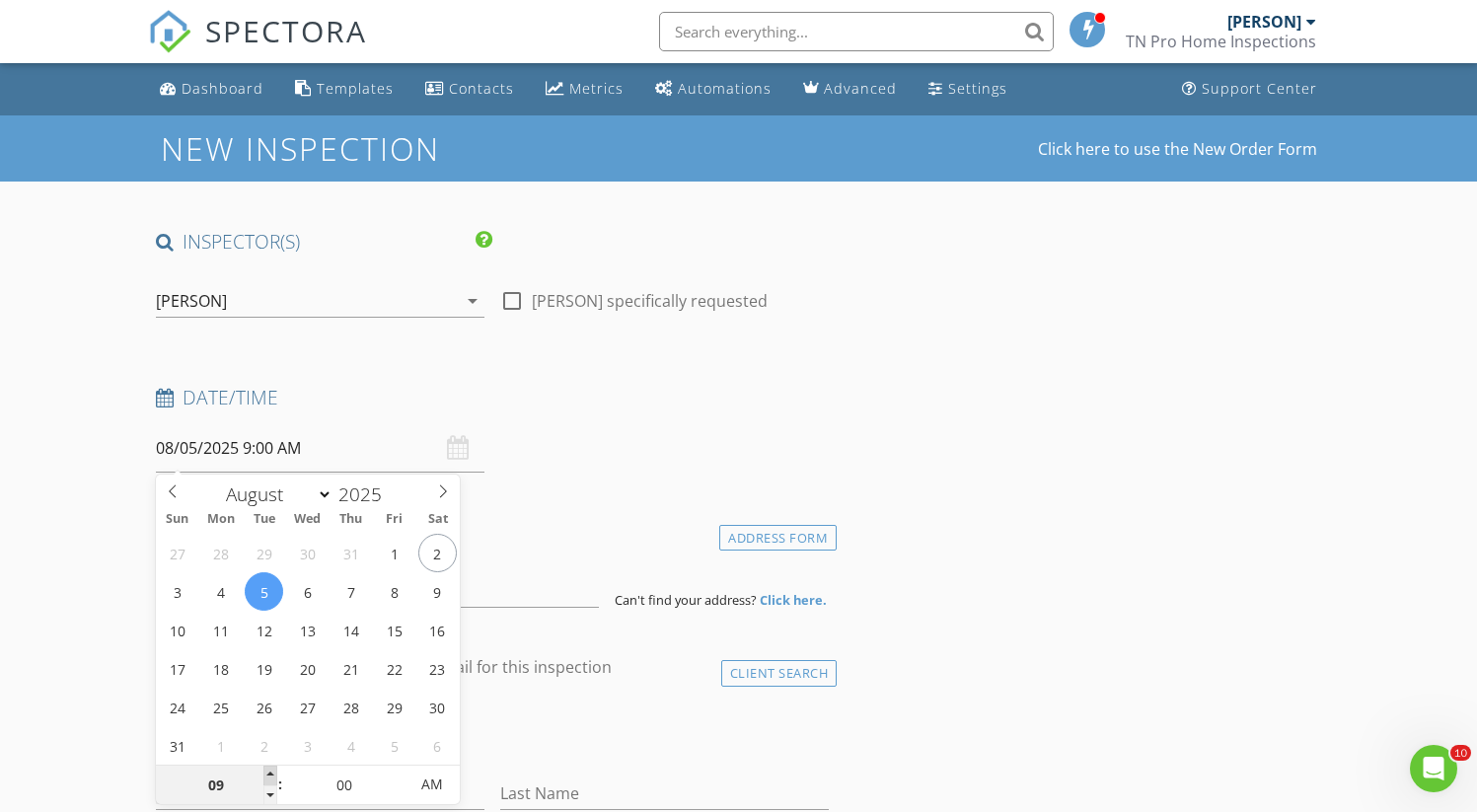 click at bounding box center [270, 775] 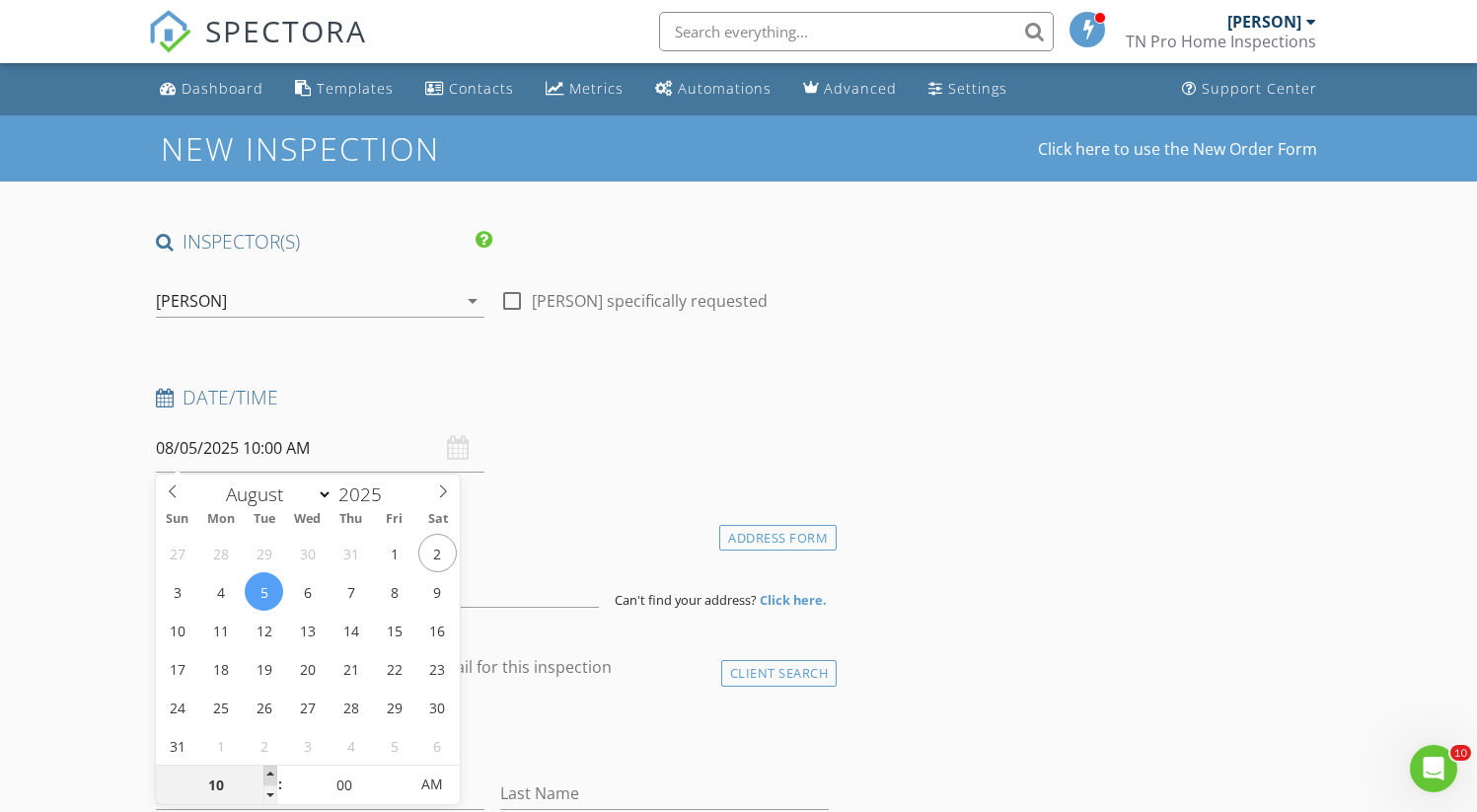 click at bounding box center (270, 775) 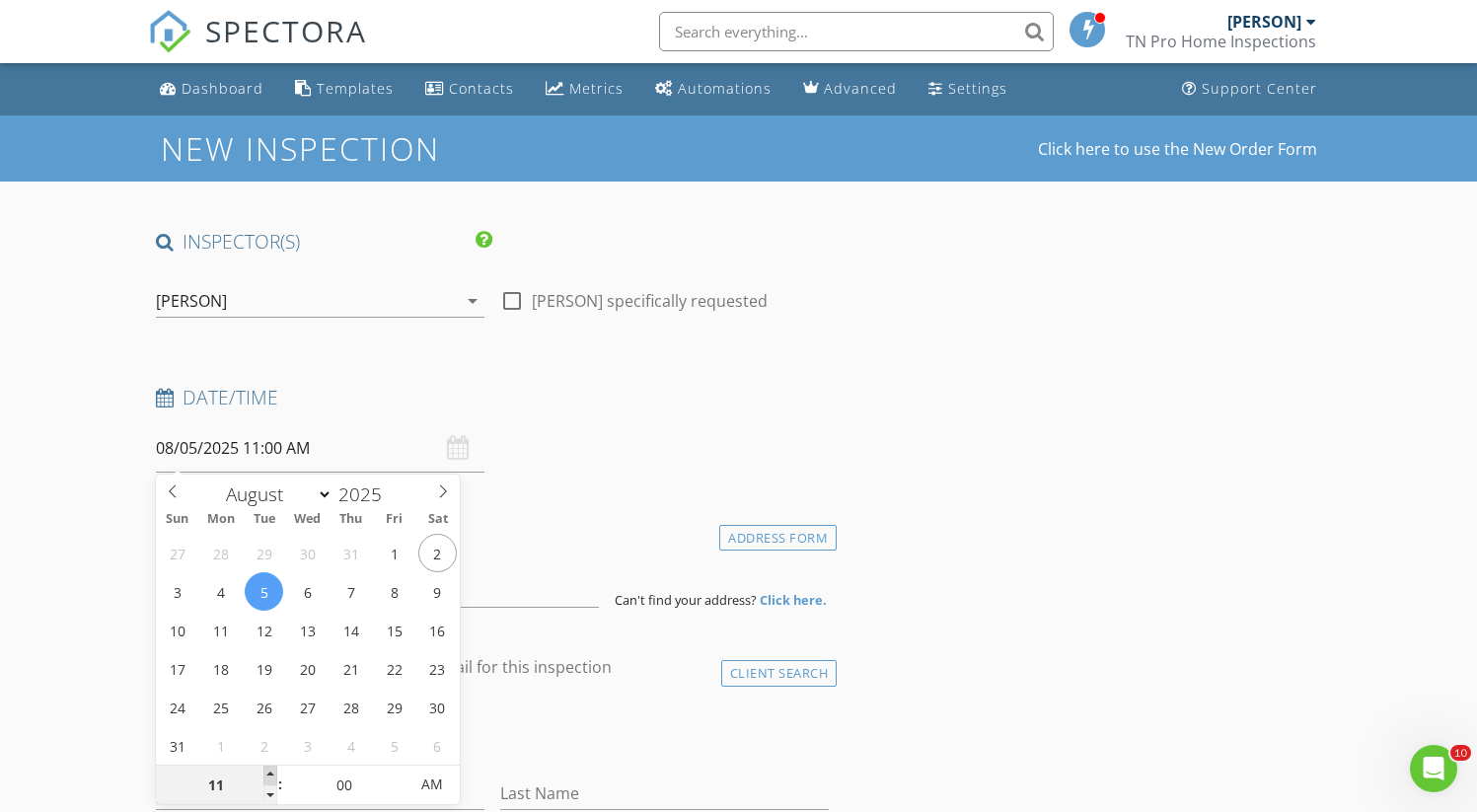 click at bounding box center [270, 775] 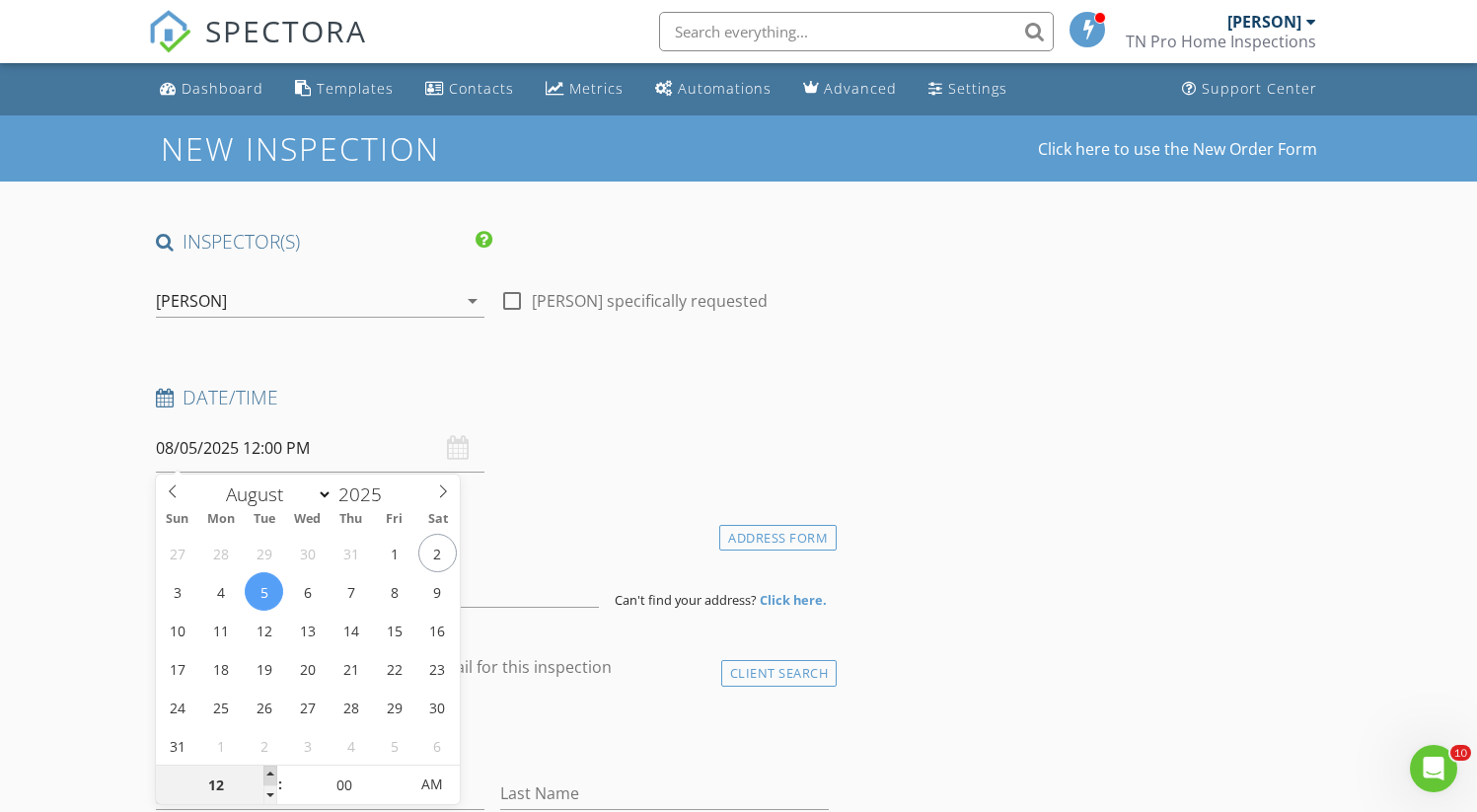 click at bounding box center (270, 775) 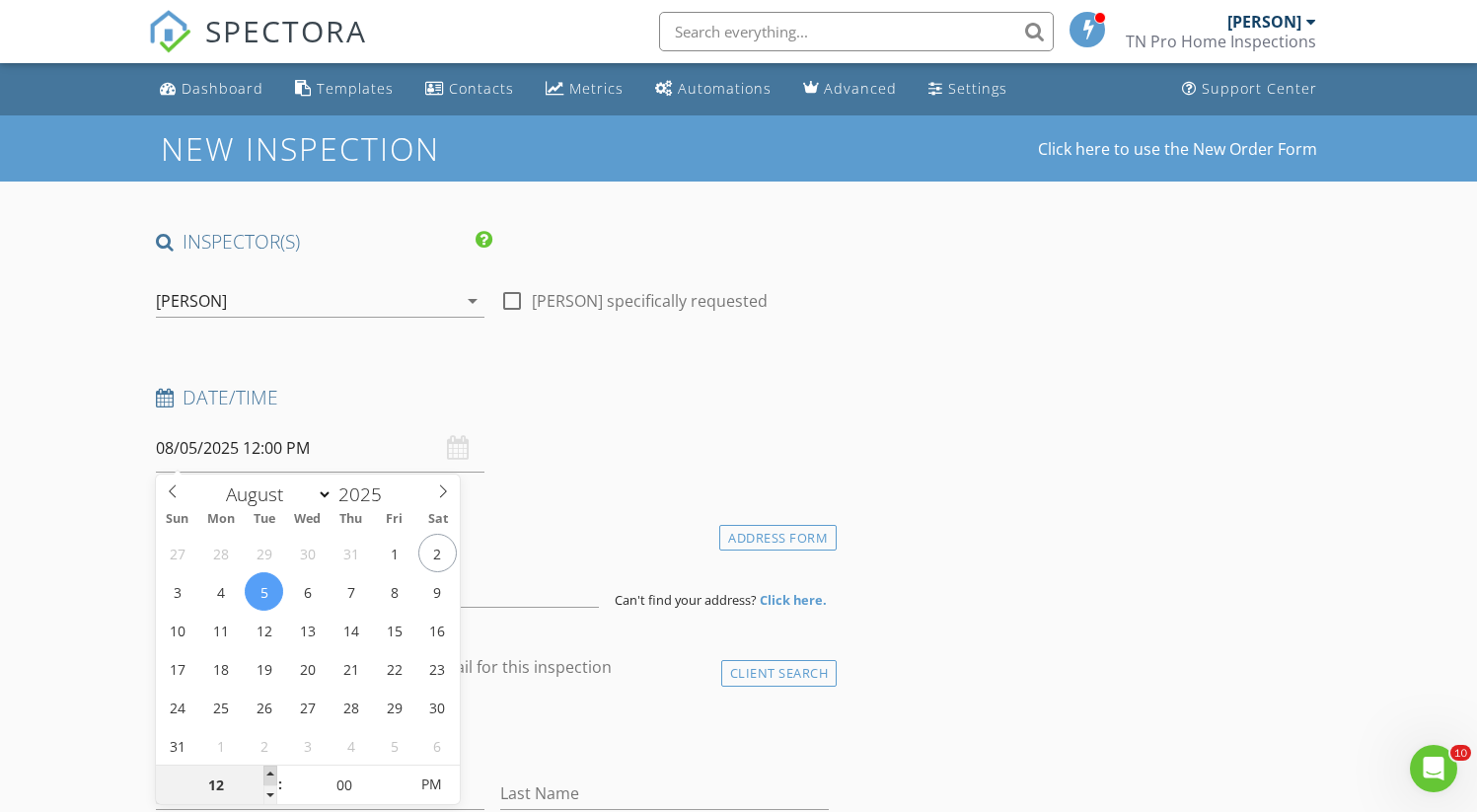 type on "01" 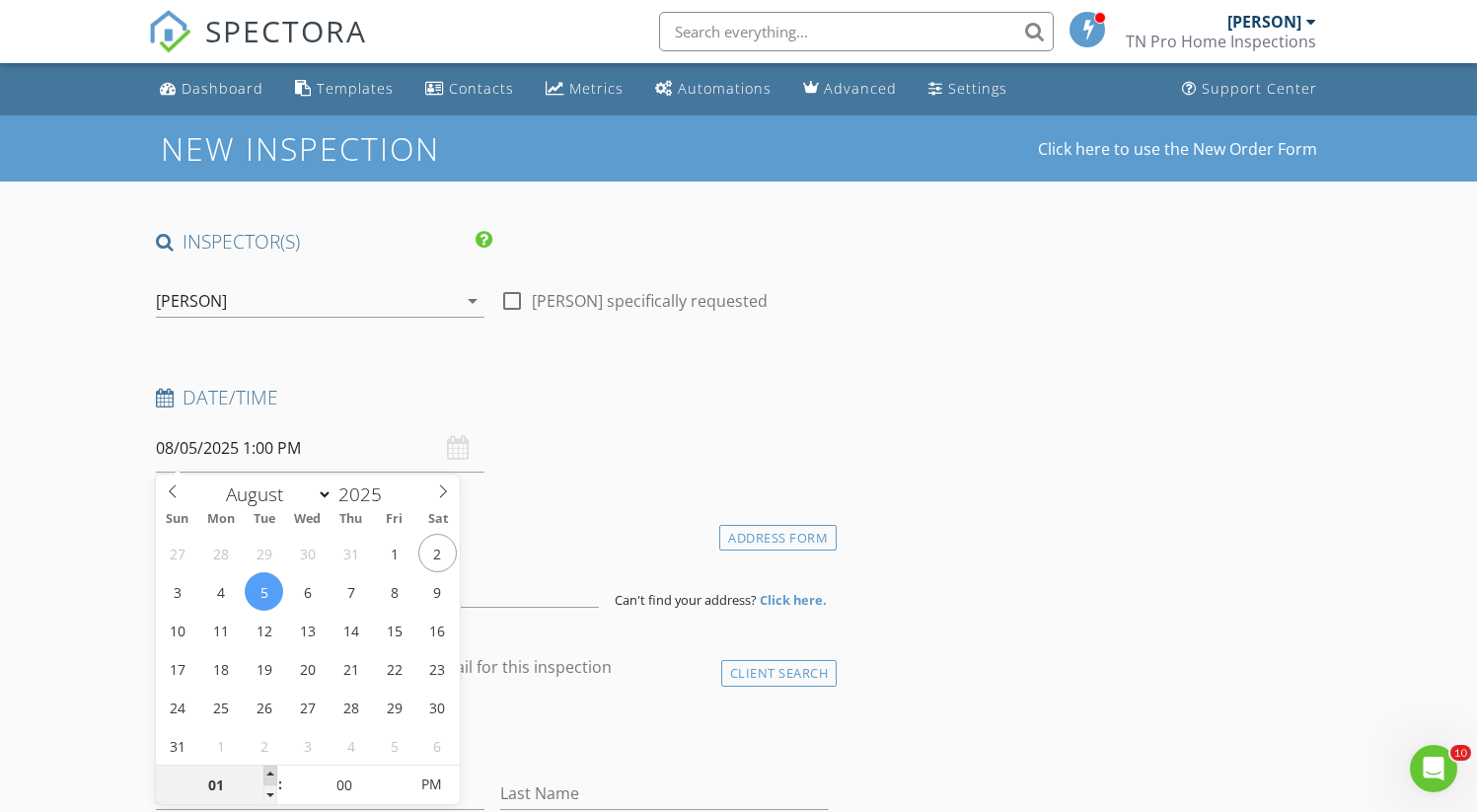 click at bounding box center [270, 775] 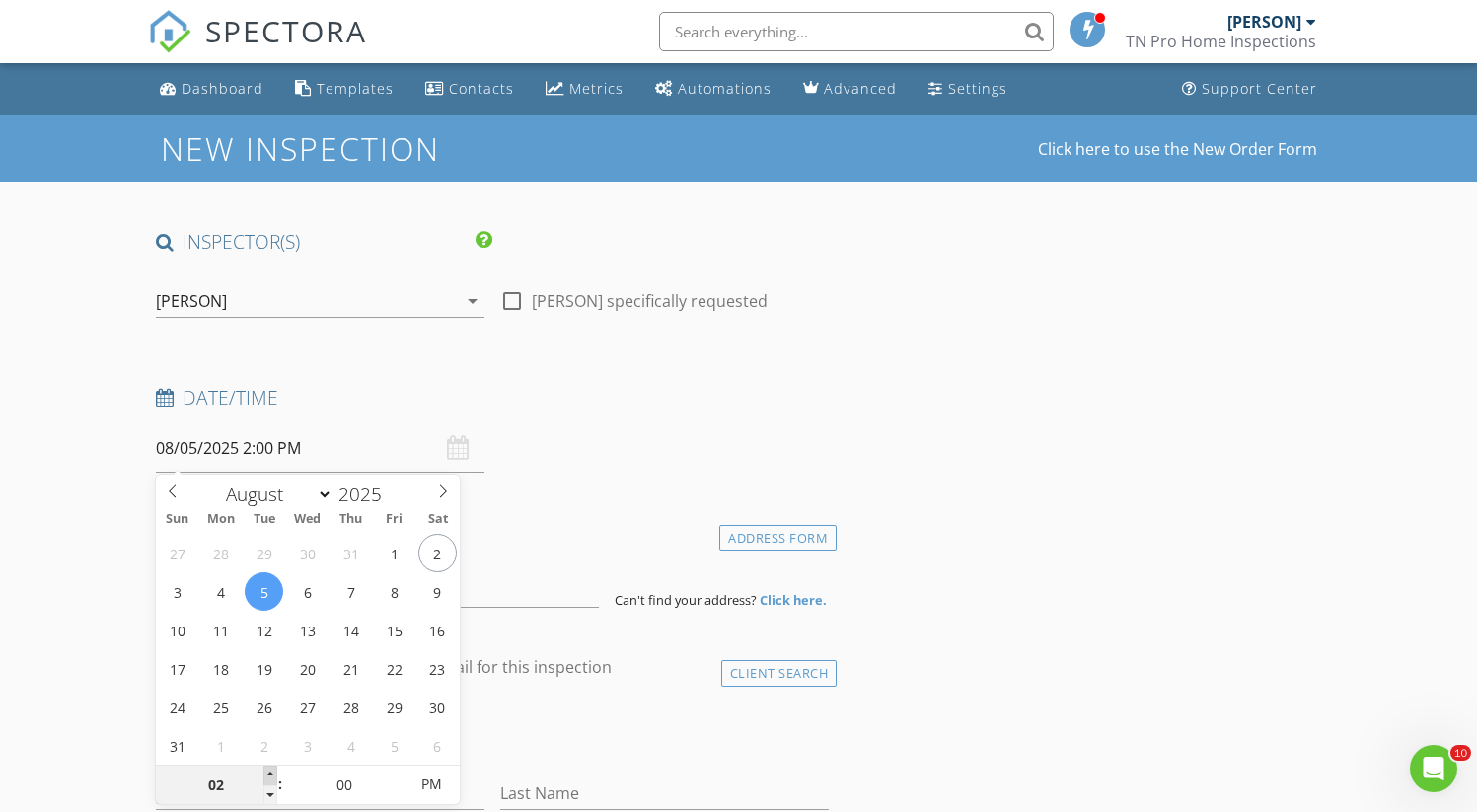 click at bounding box center (270, 775) 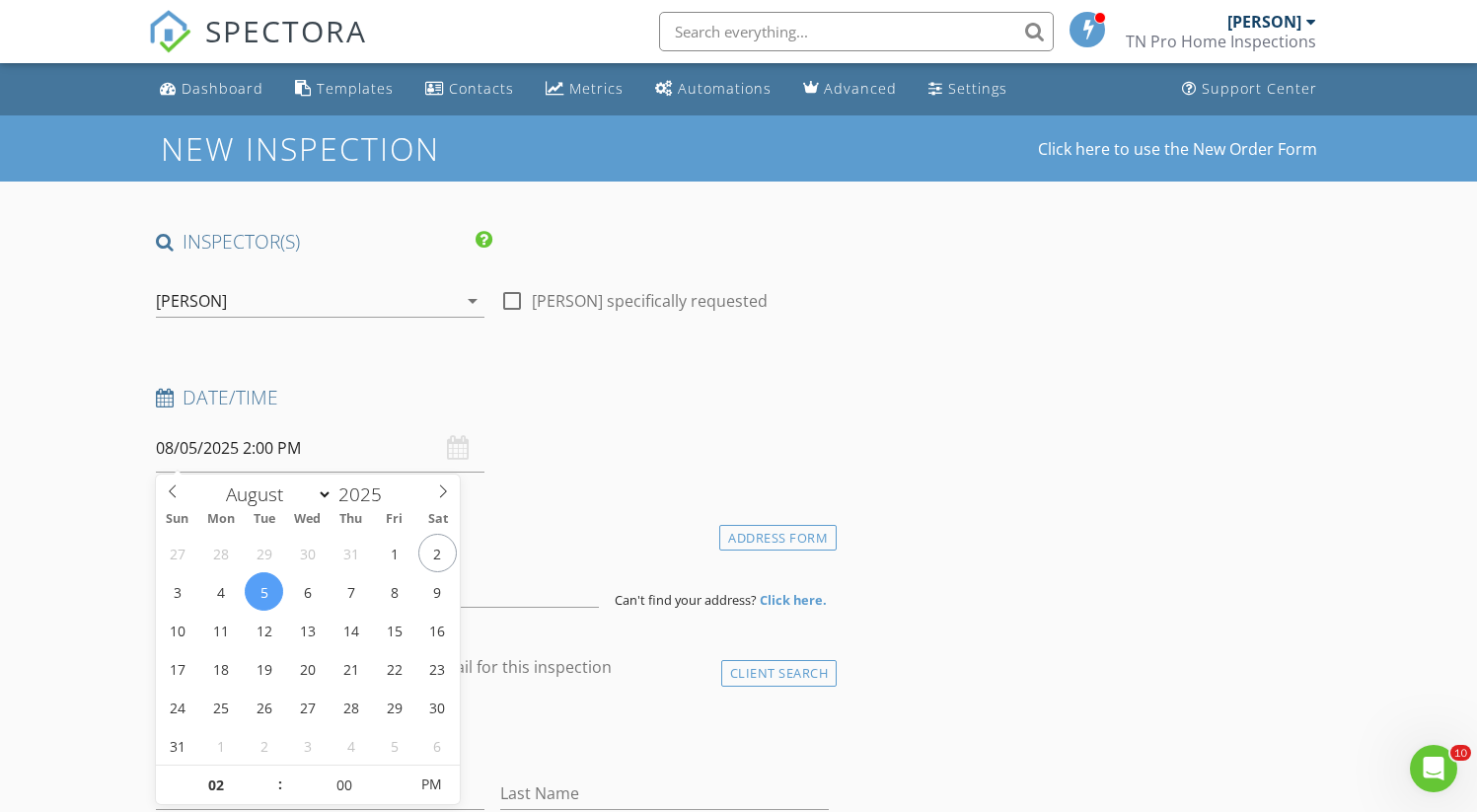 click on "New Inspection
Click here to use the New Order Form
INSPECTOR(S)
check_box   George Haas   PRIMARY   George Haas arrow_drop_down   check_box_outline_blank George Haas specifically requested
Date/Time
08/05/2025 2:00 PM
Location
Address Form       Can't find your address?   Click here.
client
check_box Enable Client CC email for this inspection   Client Search     check_box_outline_blank Client is a Company/Organization     First Name   Last Name   Email   CC Email   Phone   Address   City   State   Zip       Notes   Private Notes
ADD ADDITIONAL client
SERVICES
check_box_outline_blank   Commercial Property Inspection   check_box_outline_blank   Mold Inspection   3 Samples & Lab Analysis check_box_outline_blank   Residential Home Inspection           Per Sample" at bounding box center (738, 1637) 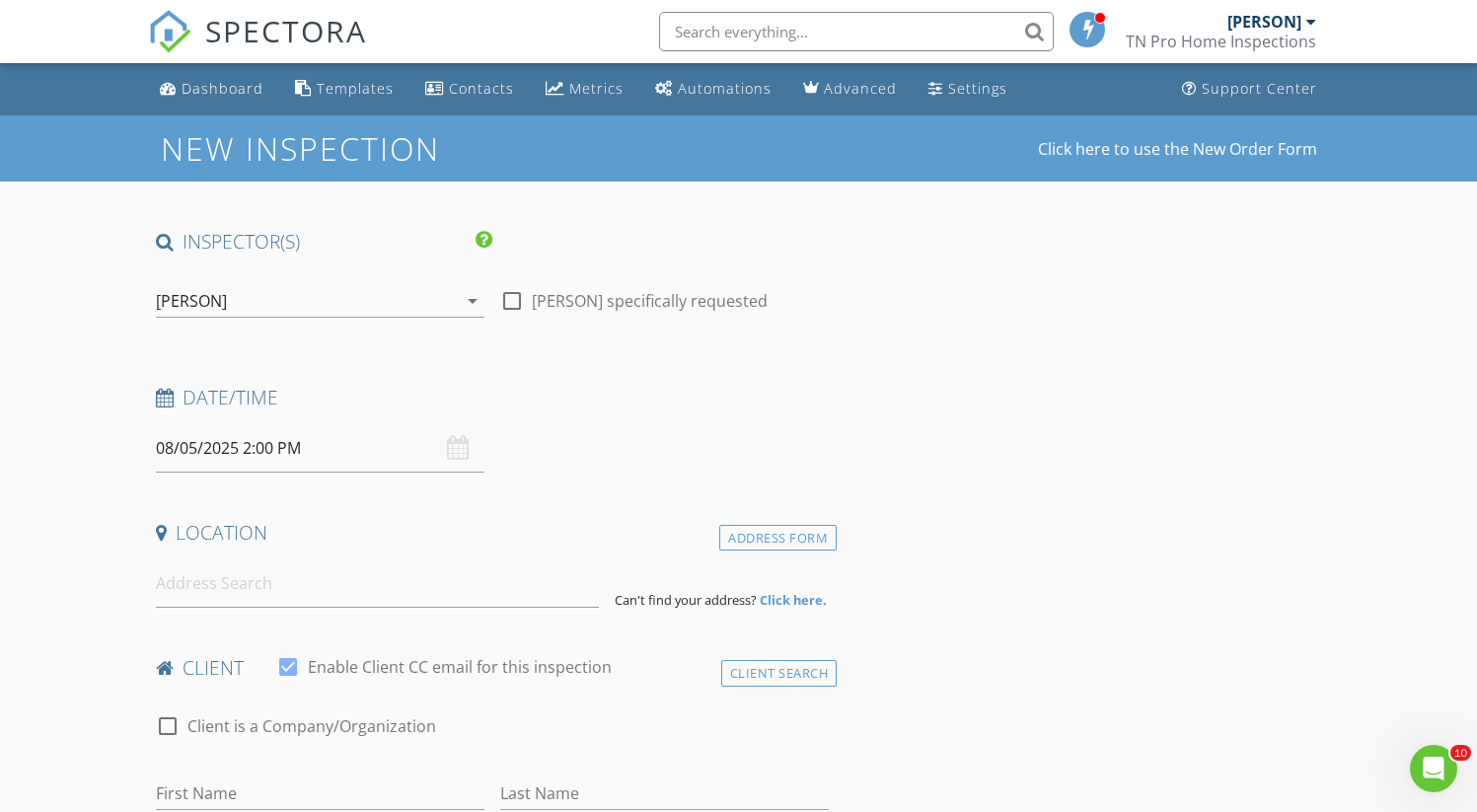 click on "New Inspection
Click here to use the New Order Form
INSPECTOR(S)
check_box   George Haas   PRIMARY   George Haas arrow_drop_down   check_box_outline_blank George Haas specifically requested
Date/Time
08/05/2025 2:00 PM
Location
Address Form       Can't find your address?   Click here.
client
check_box Enable Client CC email for this inspection   Client Search     check_box_outline_blank Client is a Company/Organization     First Name   Last Name   Email   CC Email   Phone   Address   City   State   Zip       Notes   Private Notes
ADD ADDITIONAL client
SERVICES
check_box_outline_blank   Commercial Property Inspection   check_box_outline_blank   Mold Inspection   3 Samples & Lab Analysis check_box_outline_blank   Residential Home Inspection           Per Sample" at bounding box center (738, 1637) 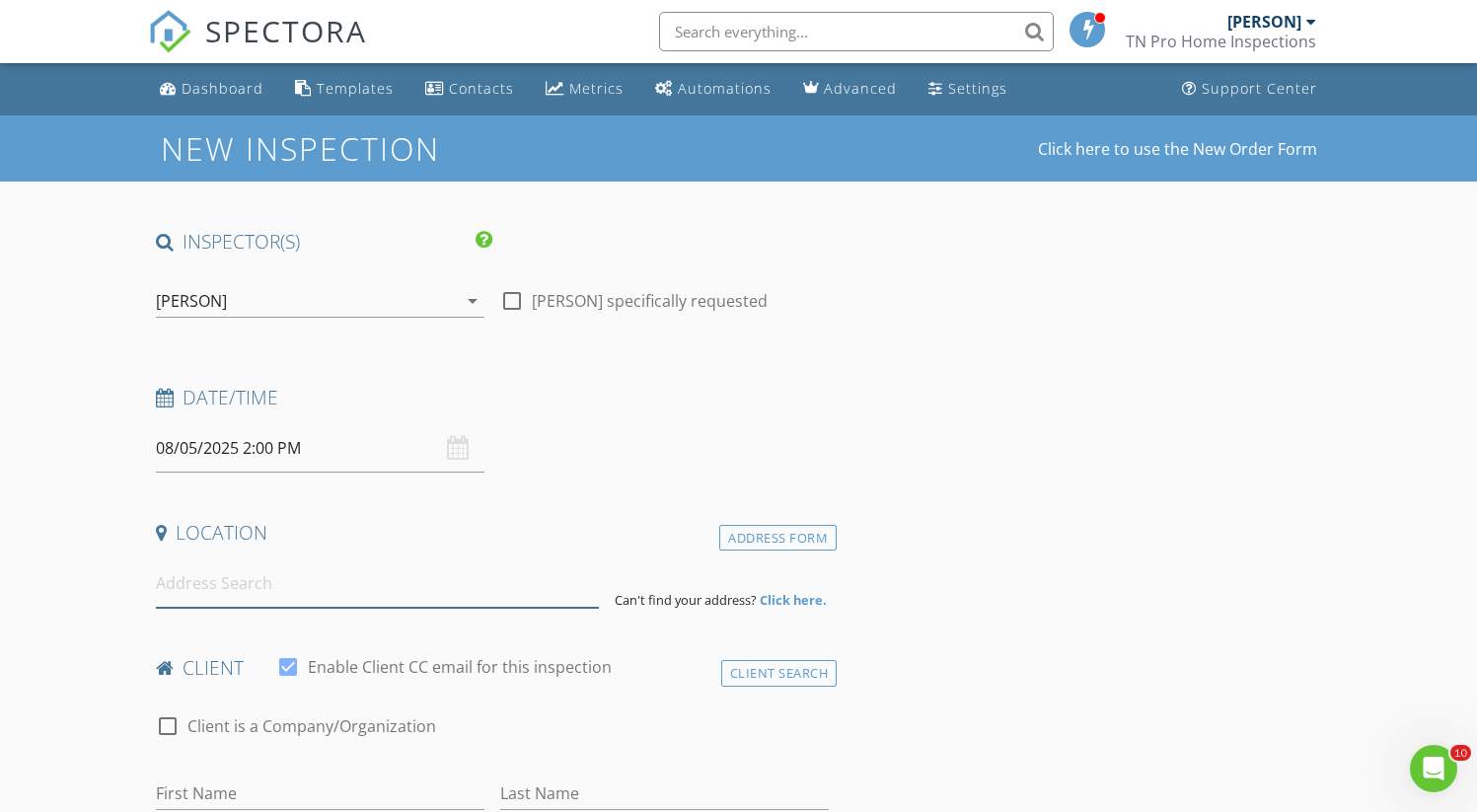 click at bounding box center [378, 583] 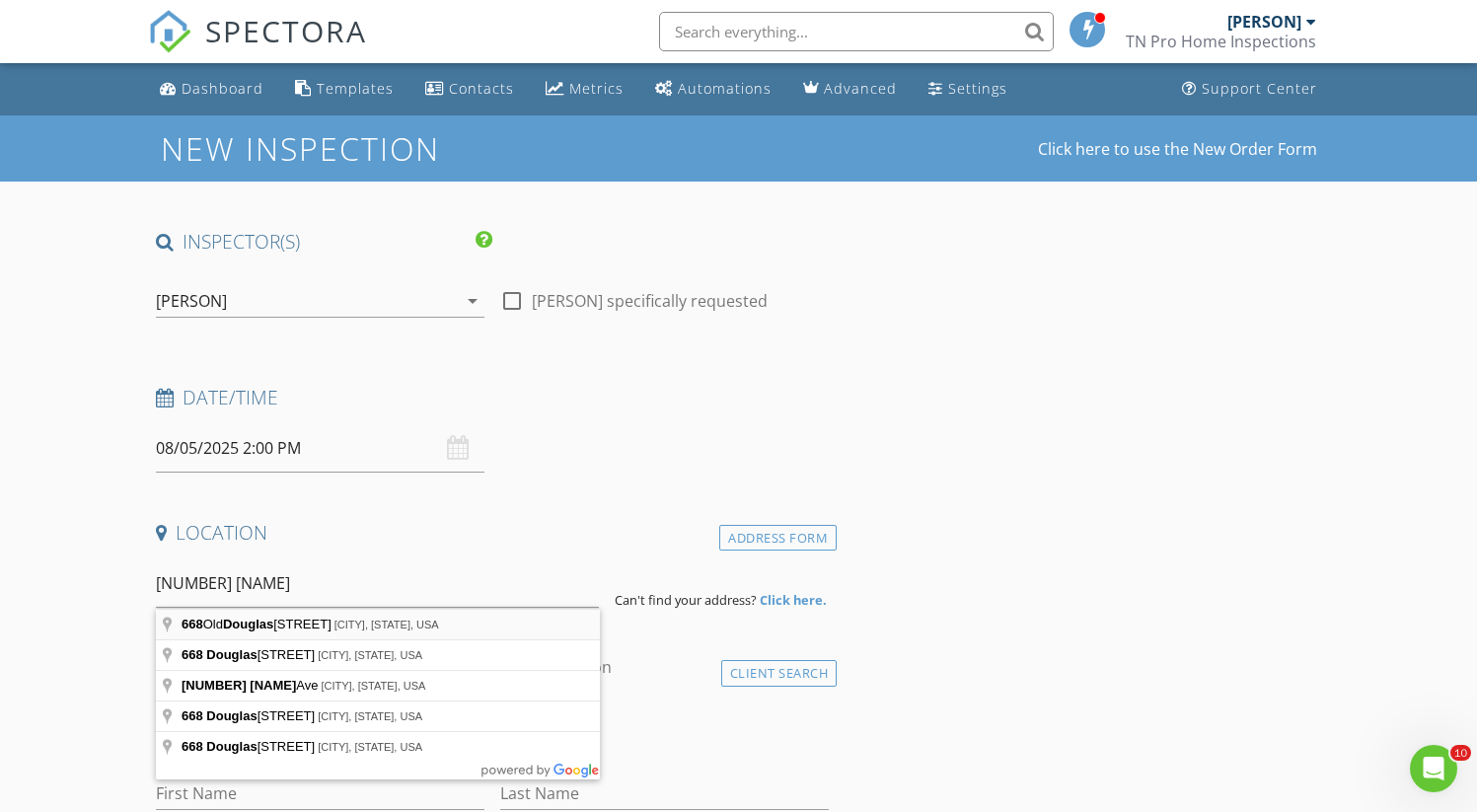 type on "668 Old Douglas Dam Road, Sevierville, TN, USA" 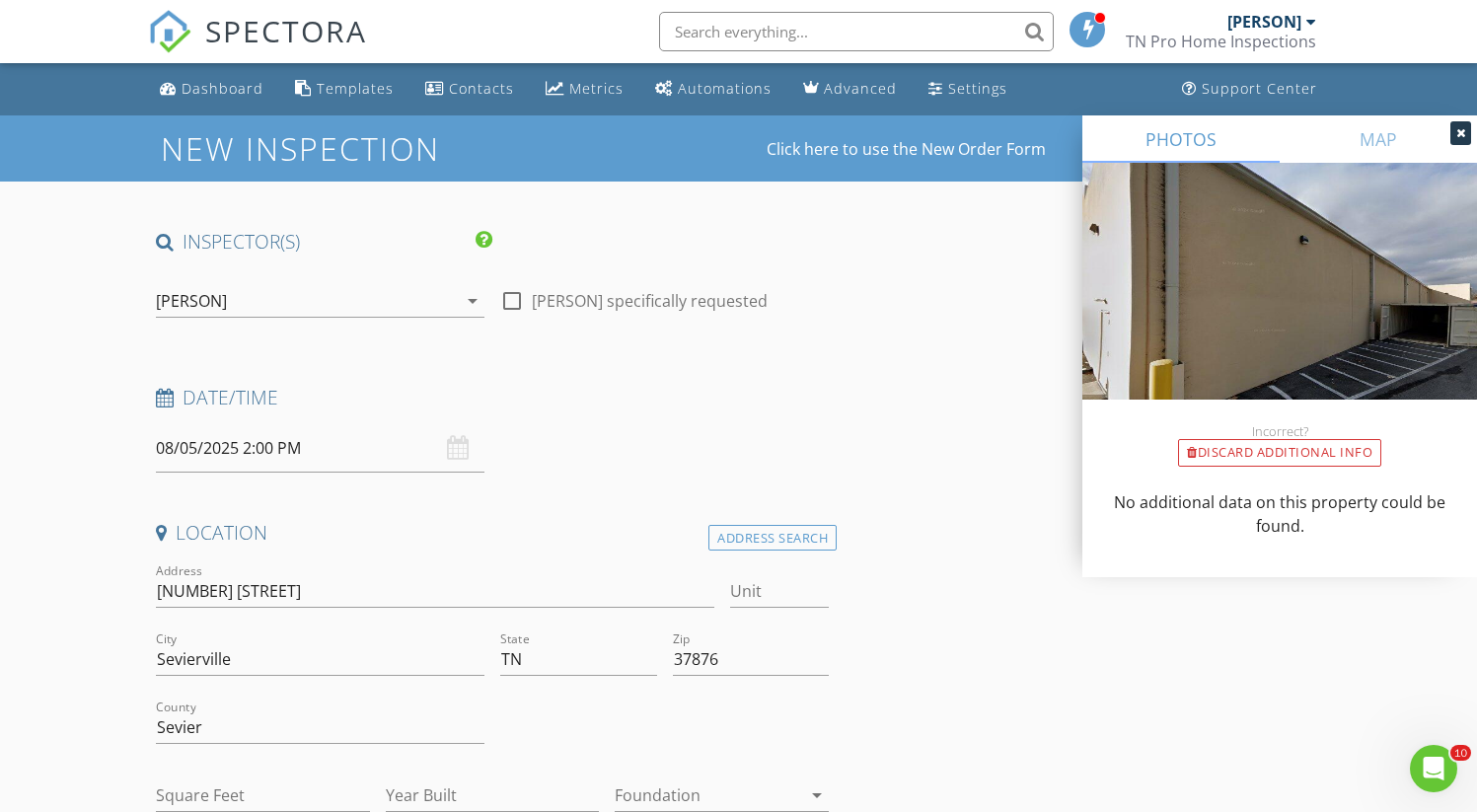 click at bounding box center (1460, 133) 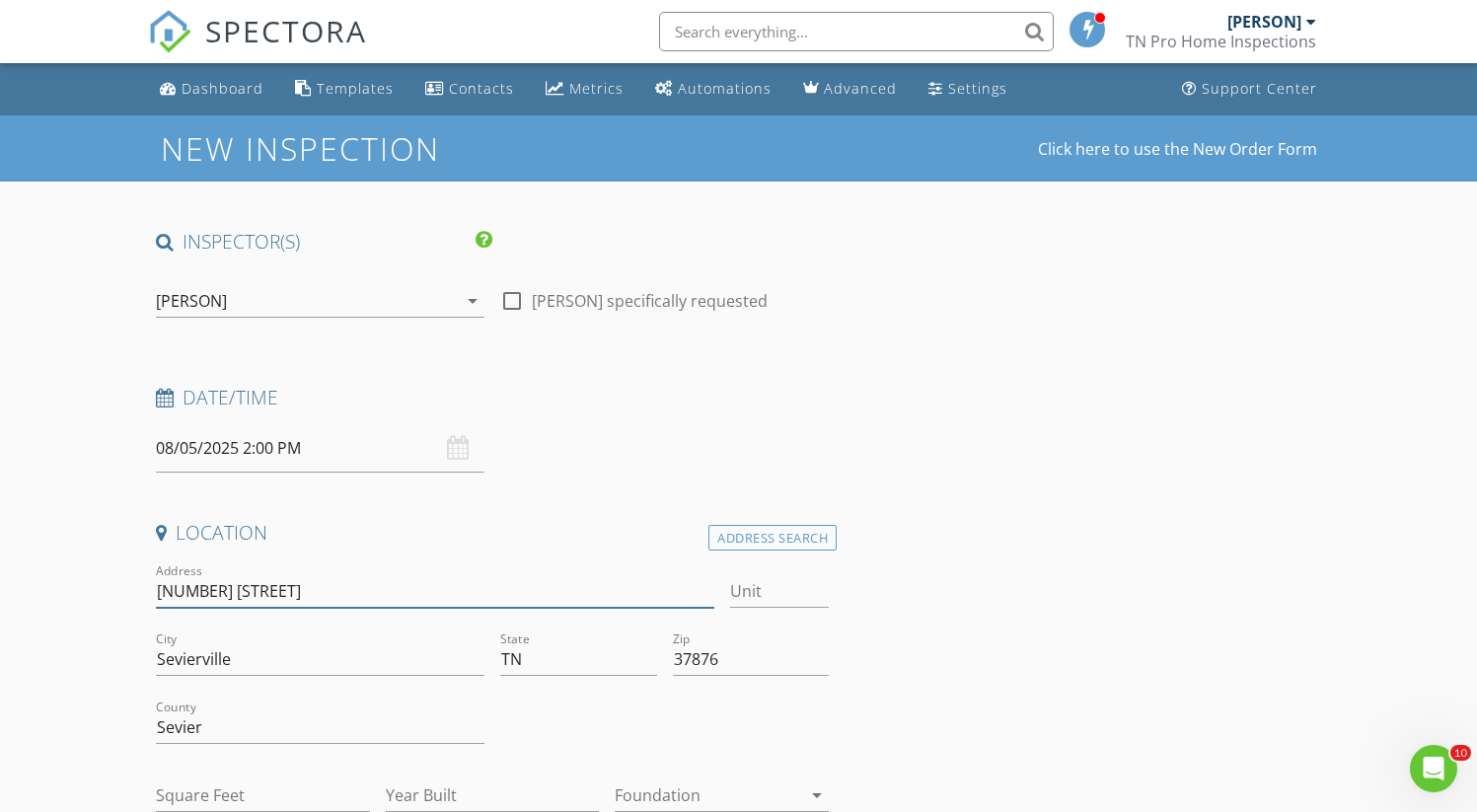 click on "668 Old Douglas Dam Rd" at bounding box center [435, 591] 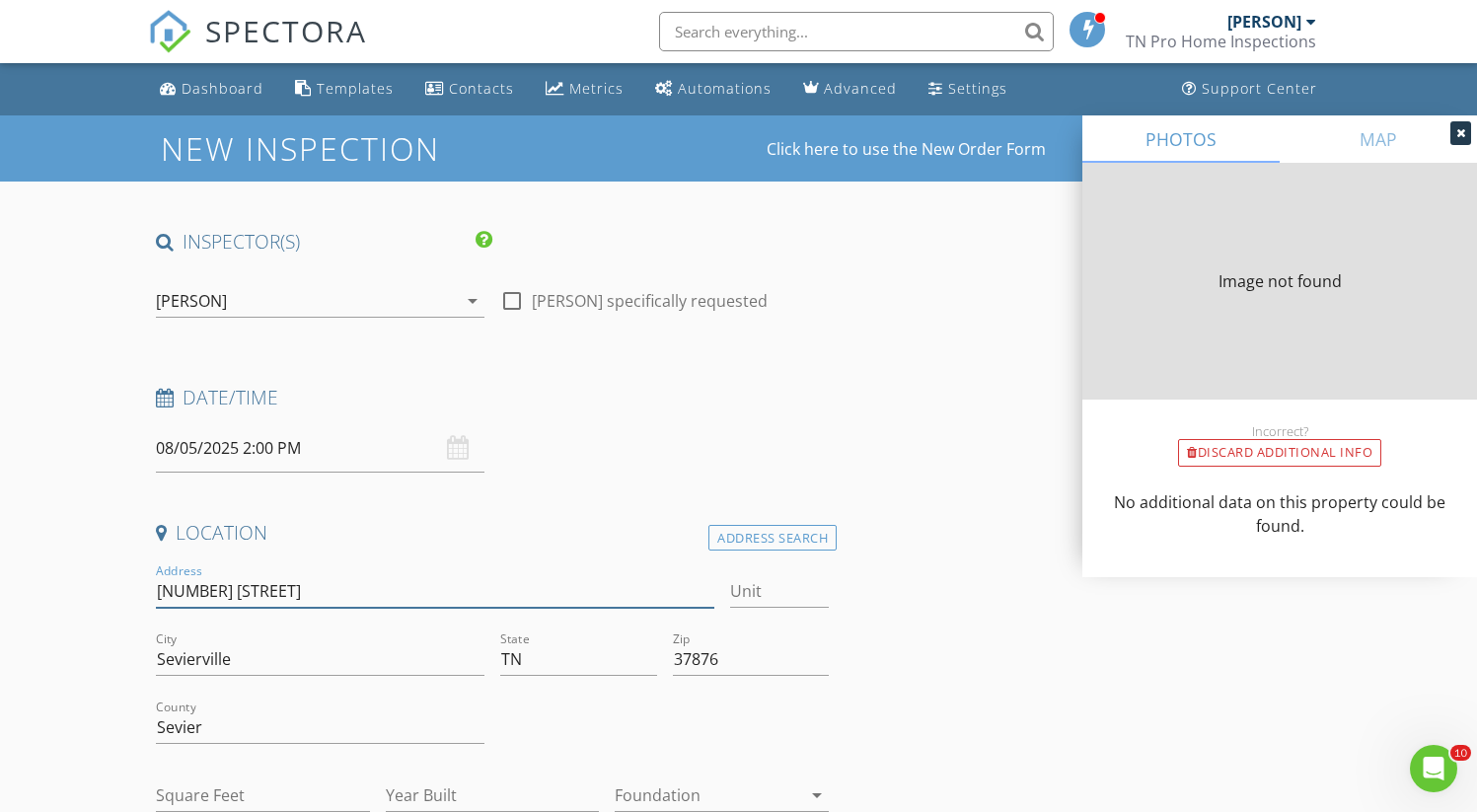 click on "668 Douglas Dam Rd" at bounding box center [435, 591] 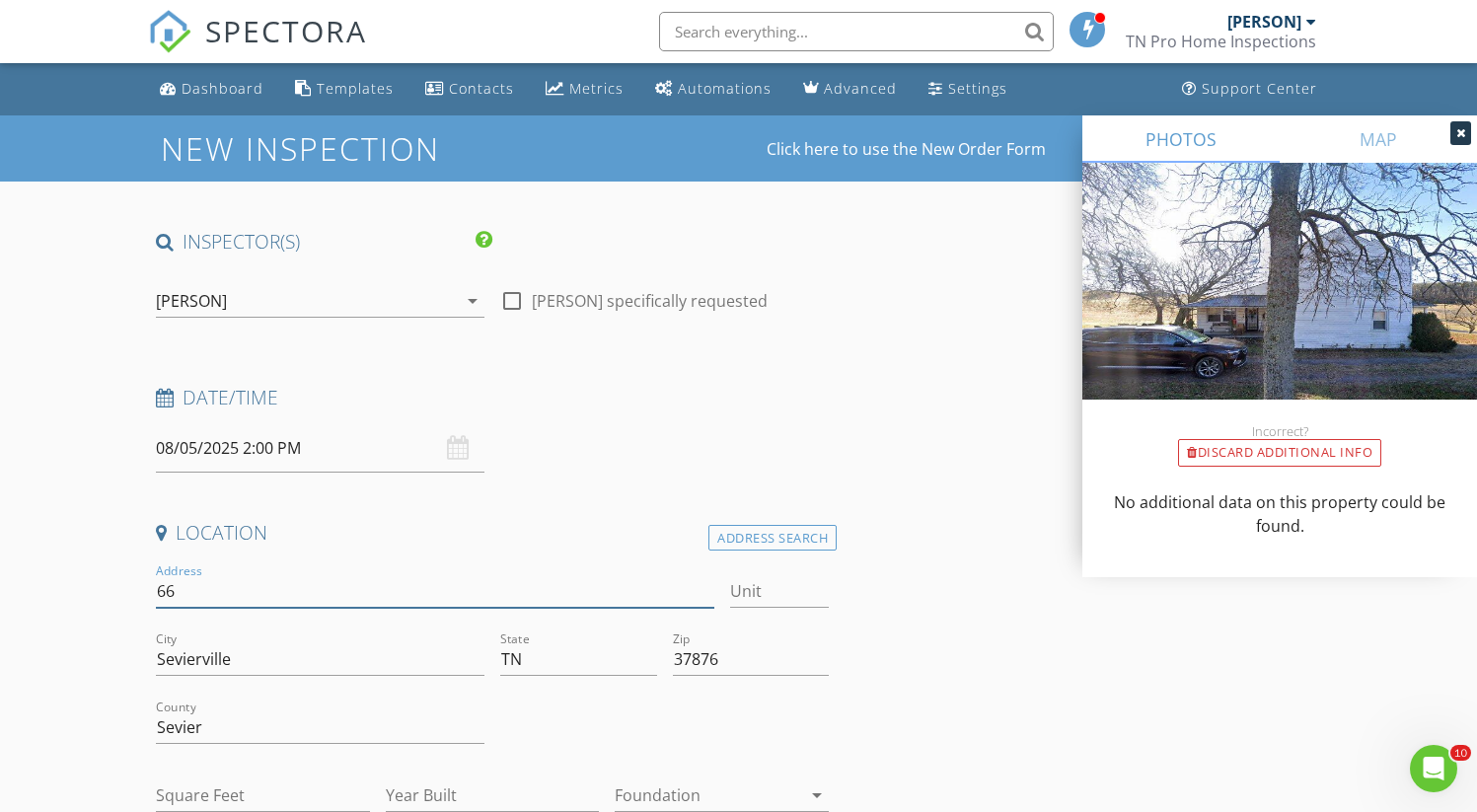 type on "6" 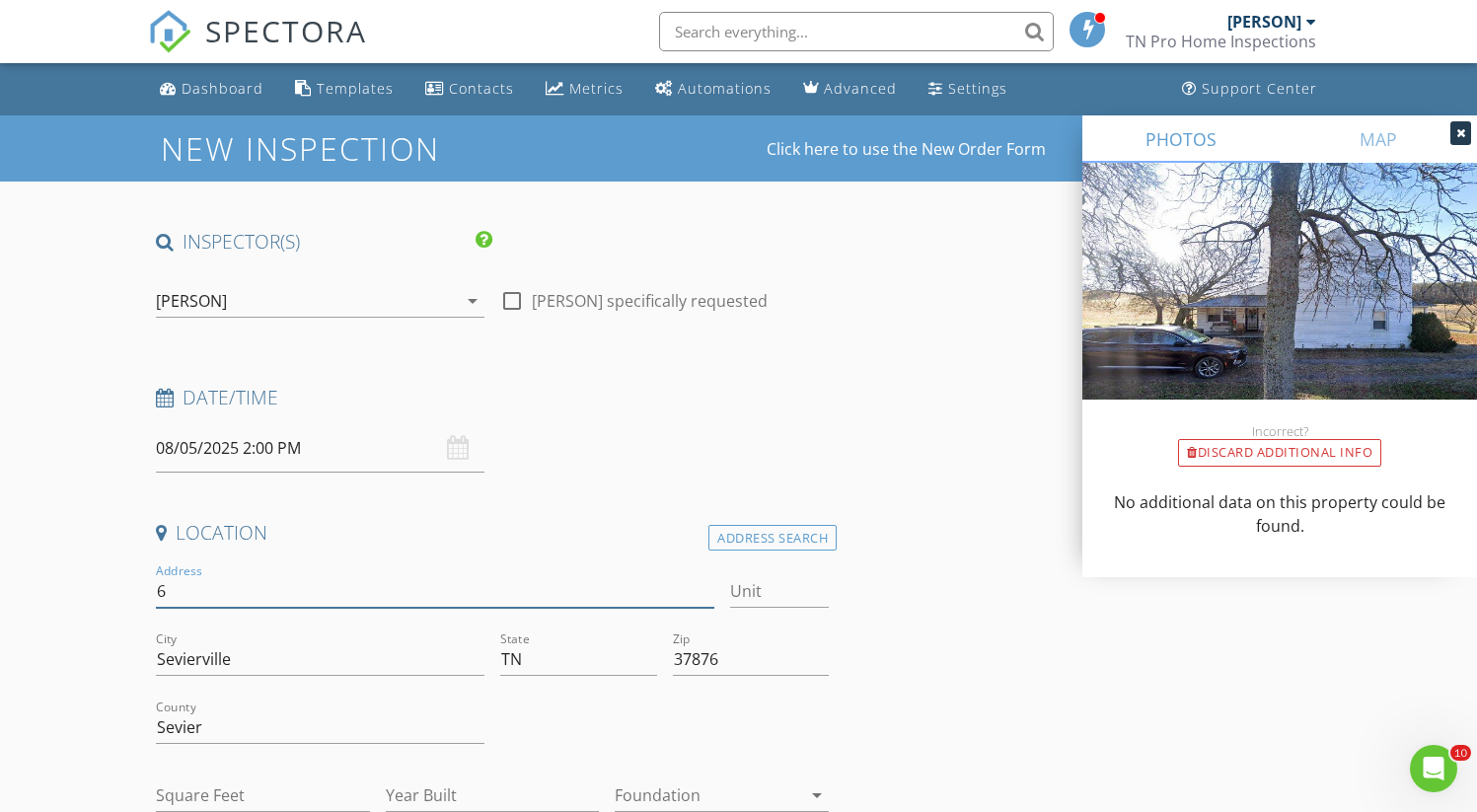 type 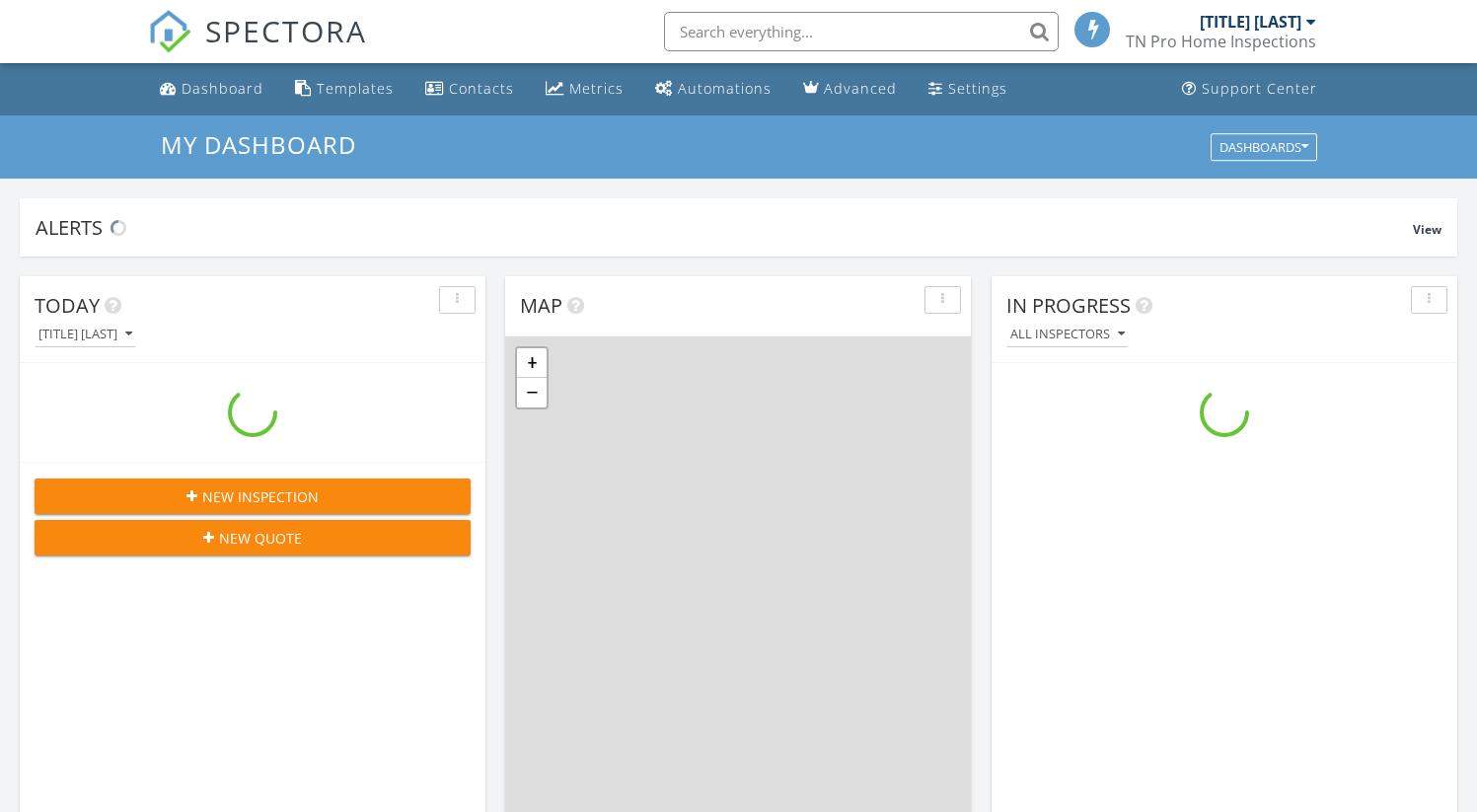 scroll, scrollTop: 24, scrollLeft: 0, axis: vertical 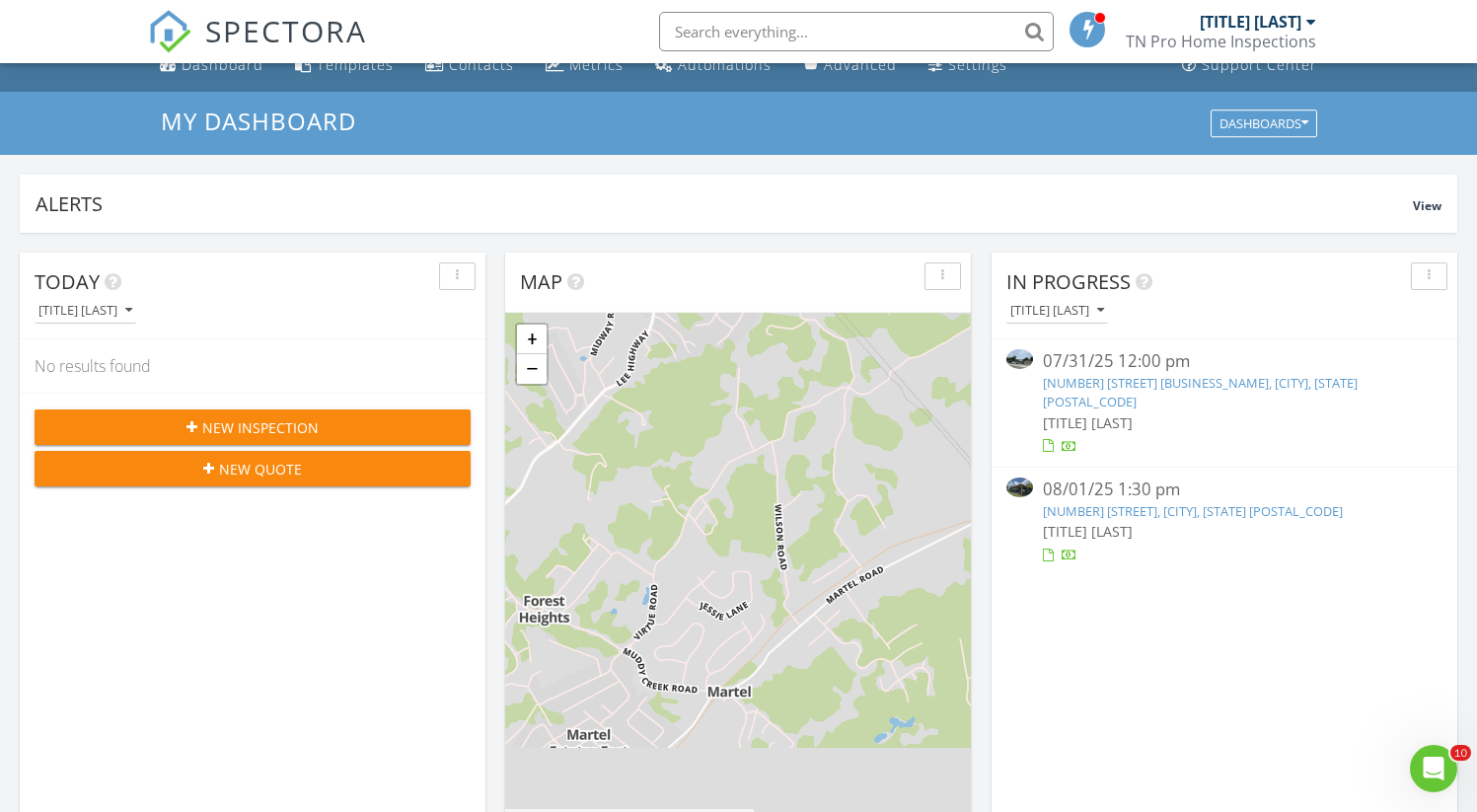 click on "New Inspection" at bounding box center (260, 427) 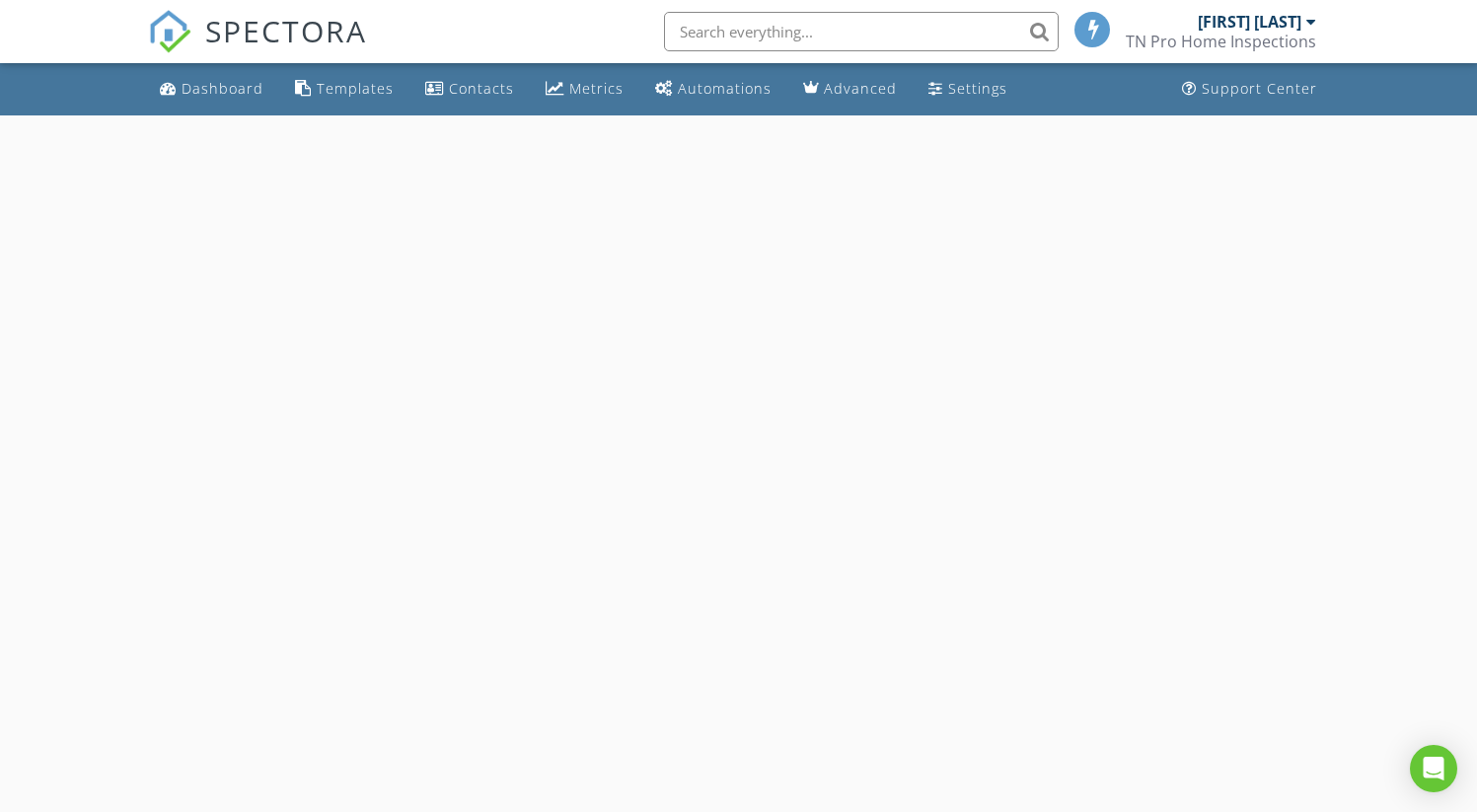 scroll, scrollTop: 0, scrollLeft: 0, axis: both 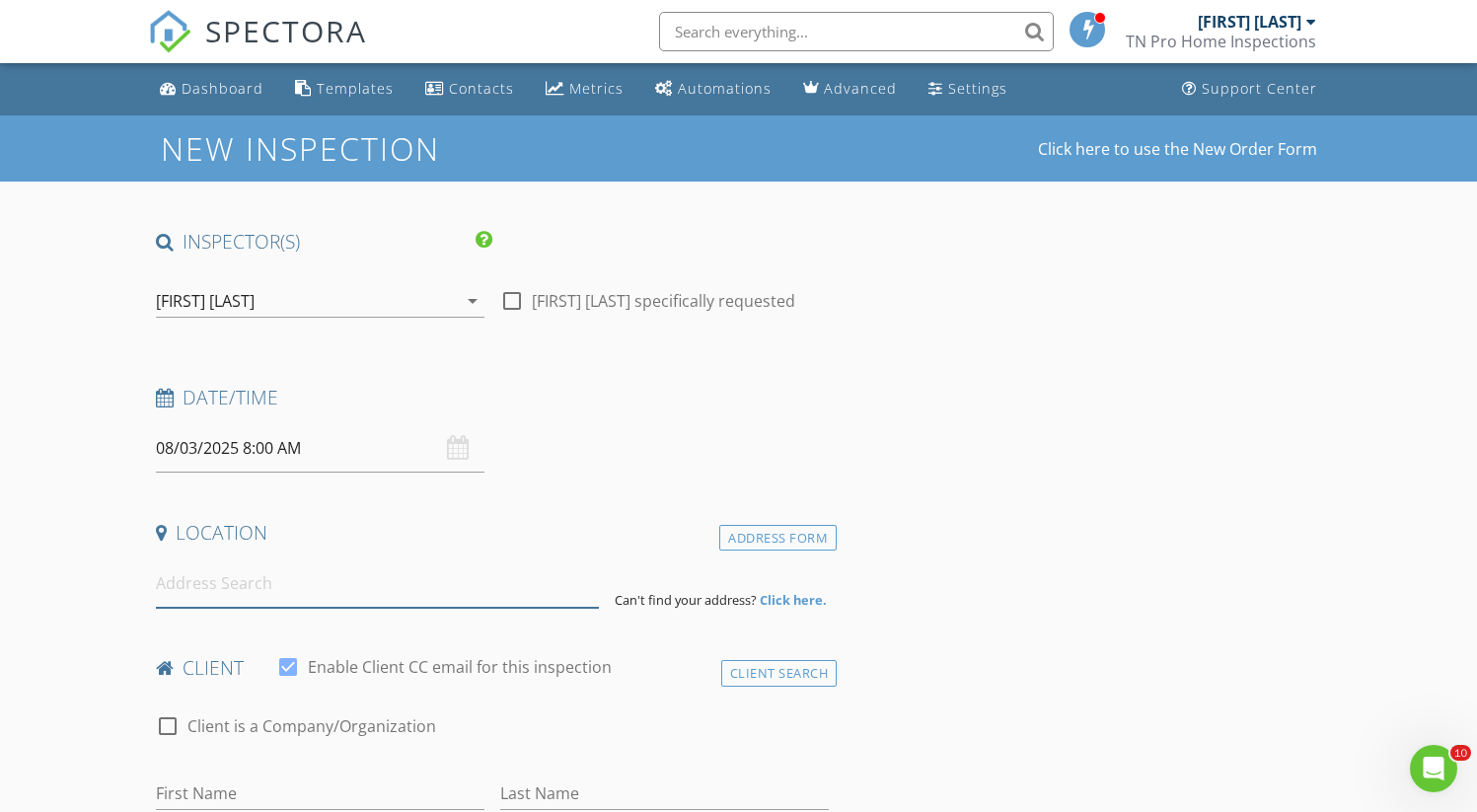 click at bounding box center (378, 583) 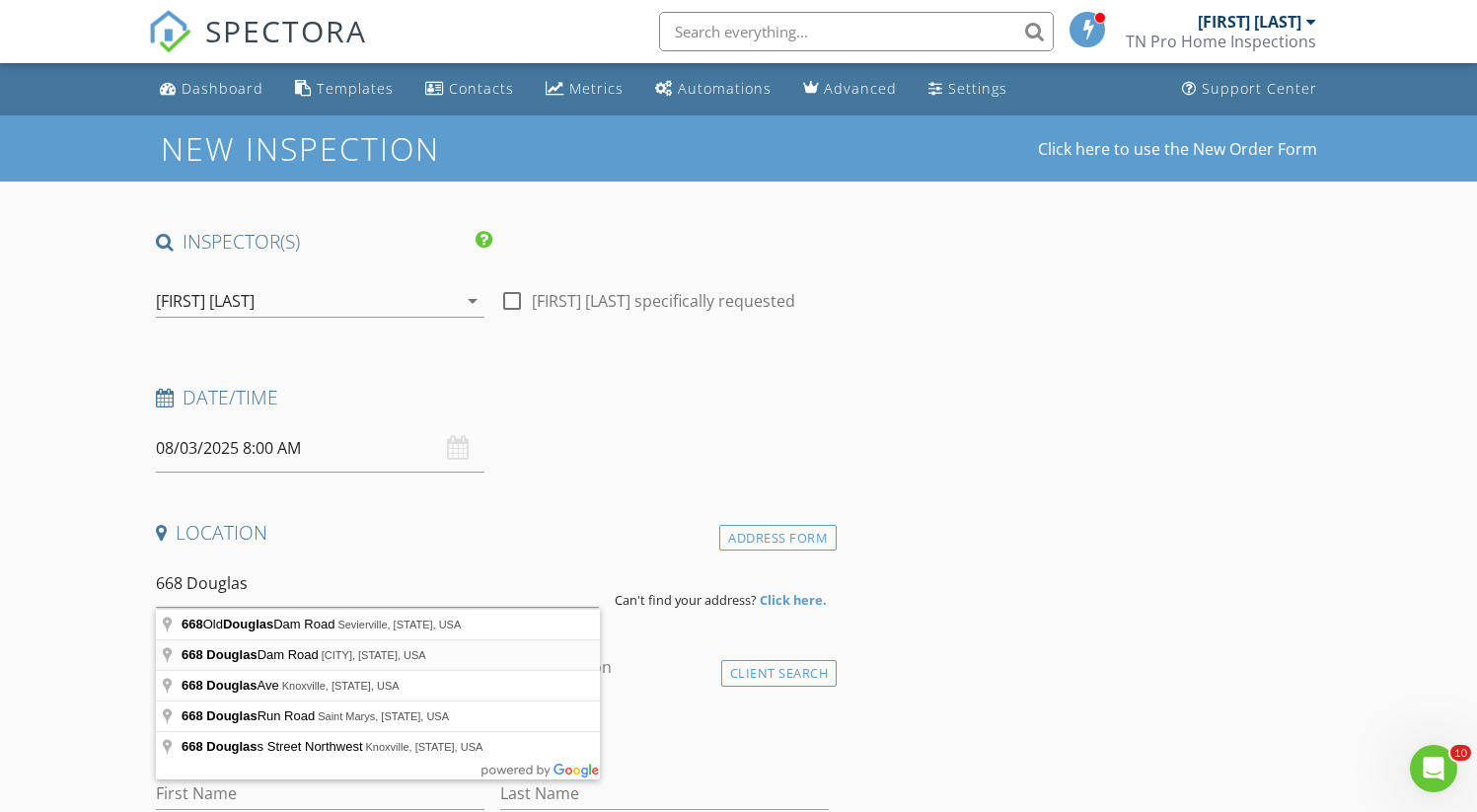 type on "668 Douglas Dam Road, [CITY], [STATE], USA" 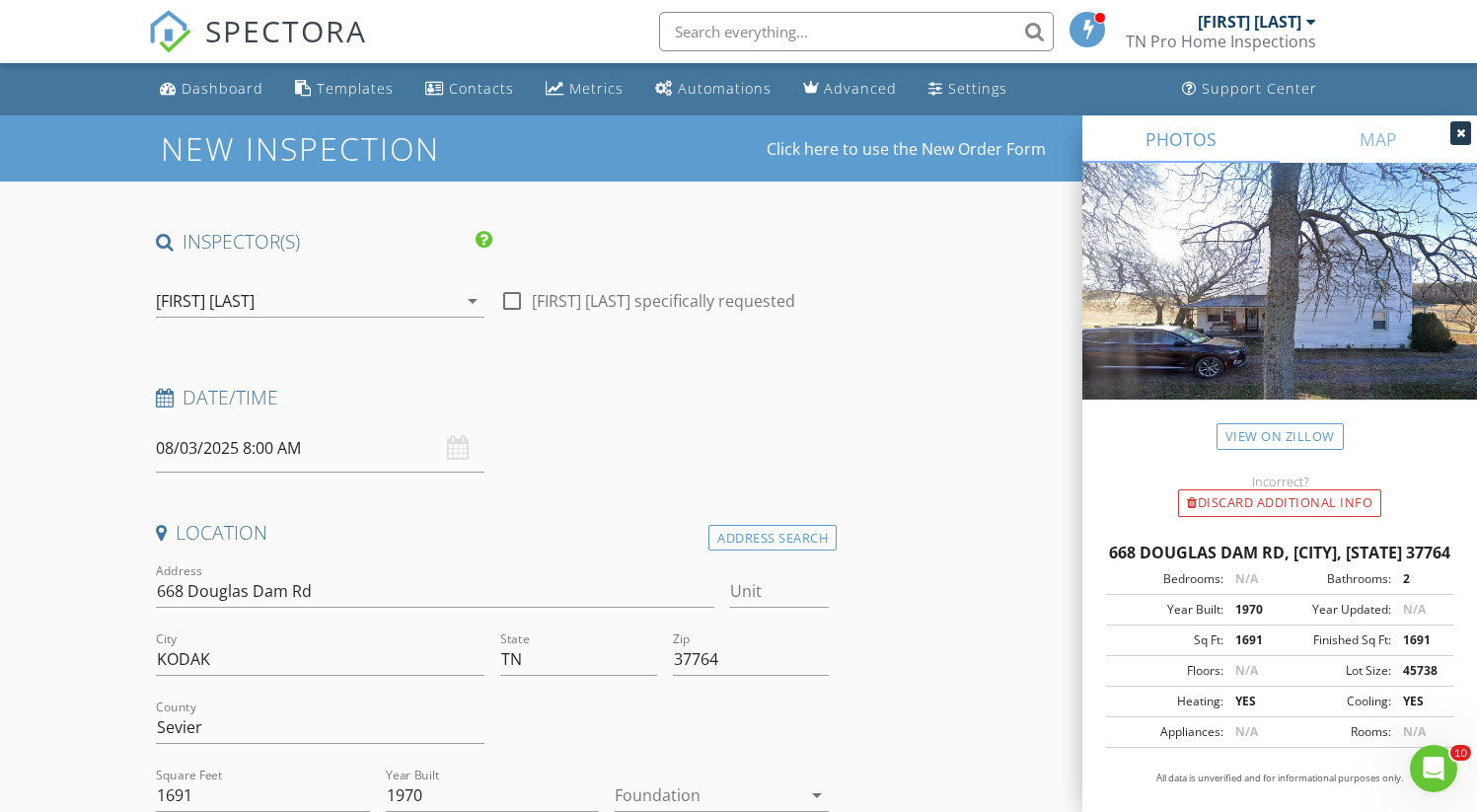 click on "New Inspection
Click here to use the New Order Form
INSPECTOR(S)
check_box   [FIRST] [LAST]   PRIMARY   [FIRST] [LAST] arrow_drop_down   check_box_outline_blank [FIRST] [LAST] specifically requested
Date/Time
08/03/2025 8:00 AM
Location
Address Search       Address 668 Douglas Dam Rd   Unit   City [CITY]   State [STATE]   Zip 37764   County Sevier     Square Feet 1691   Year Built 1970   Foundation arrow_drop_down     [FIRST] [LAST]     44.6 miles     (an hour)
client
check_box Enable Client CC email for this inspection   Client Search     check_box_outline_blank Client is a Company/Organization     First Name   Last Name   Email   CC Email   Phone   Address   City   State   Zip       Notes   Private Notes
ADDITIONAL client
SERVICES
check_box_outline_blank" at bounding box center [738, 1838] 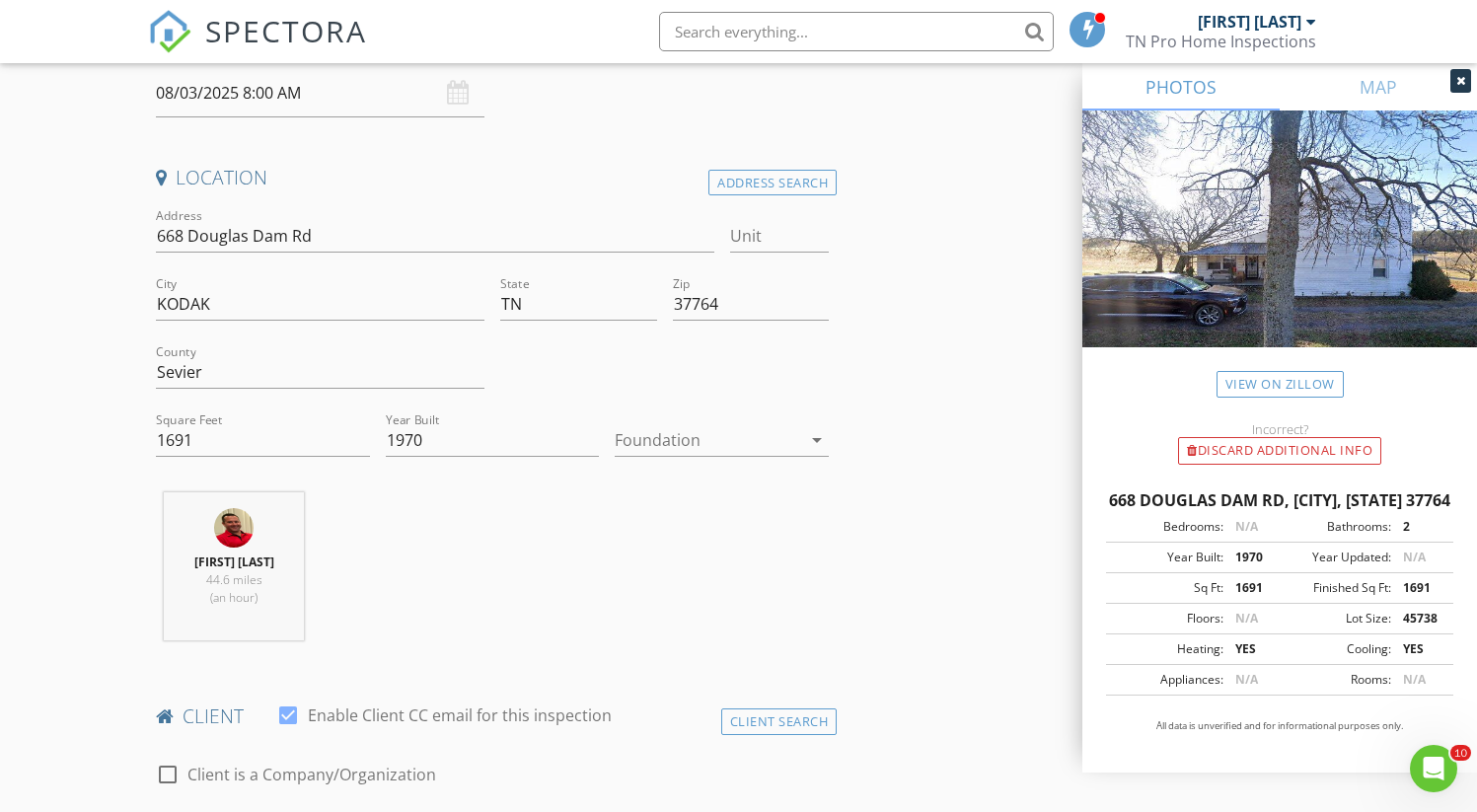 scroll, scrollTop: 316, scrollLeft: 0, axis: vertical 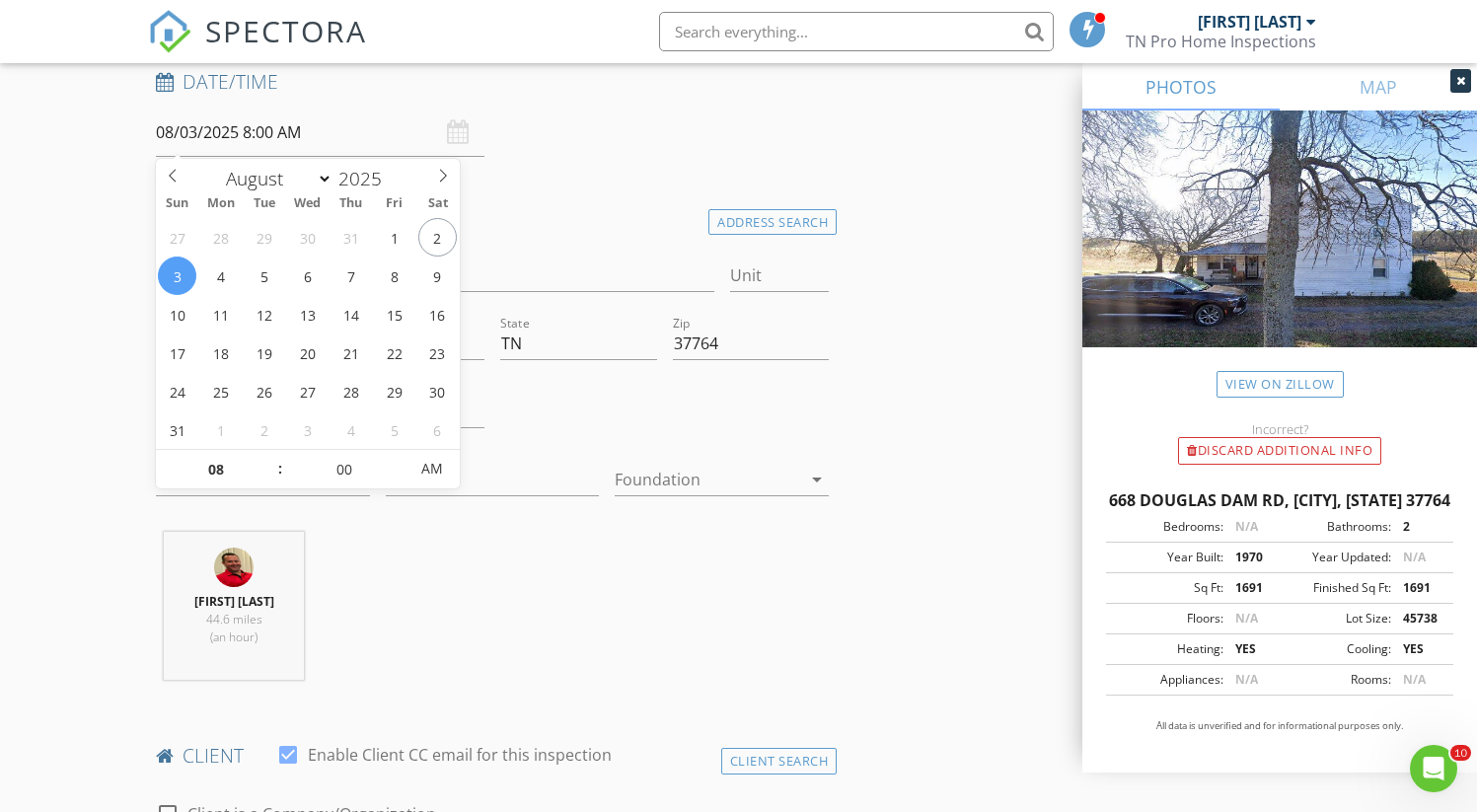 click on "08/03/2025 8:00 AM" at bounding box center [320, 132] 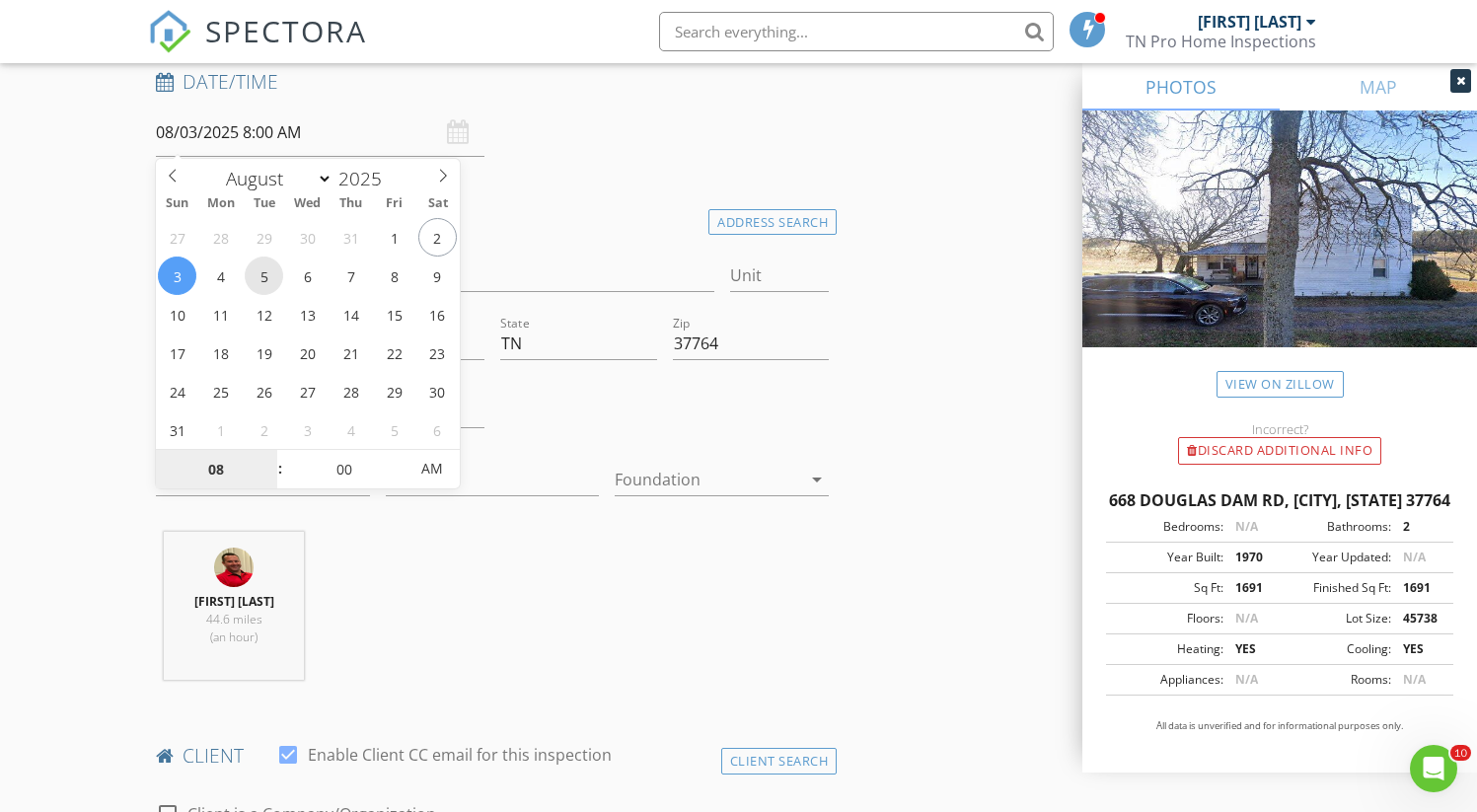 type on "08/05/2025 8:00 AM" 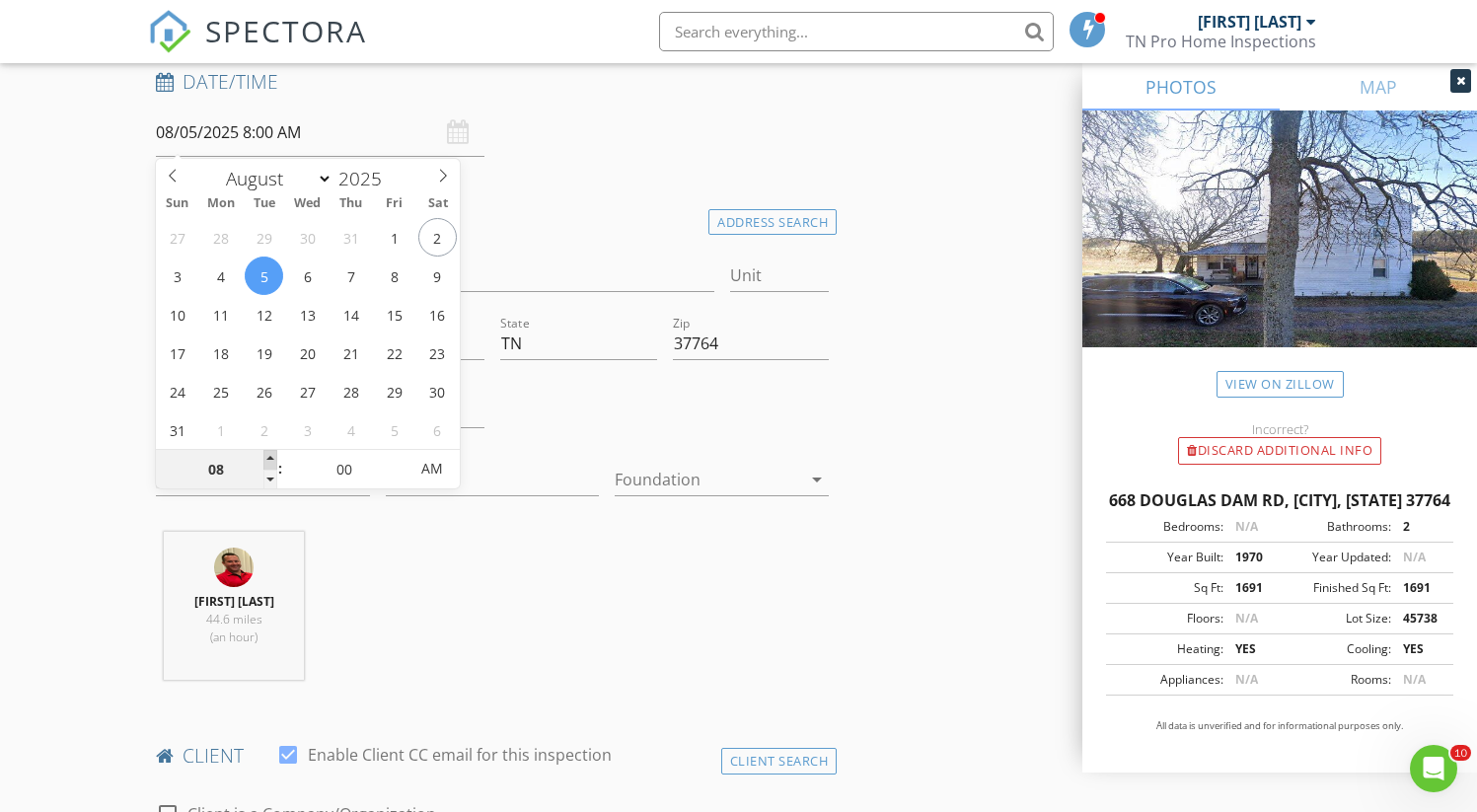 type on "09" 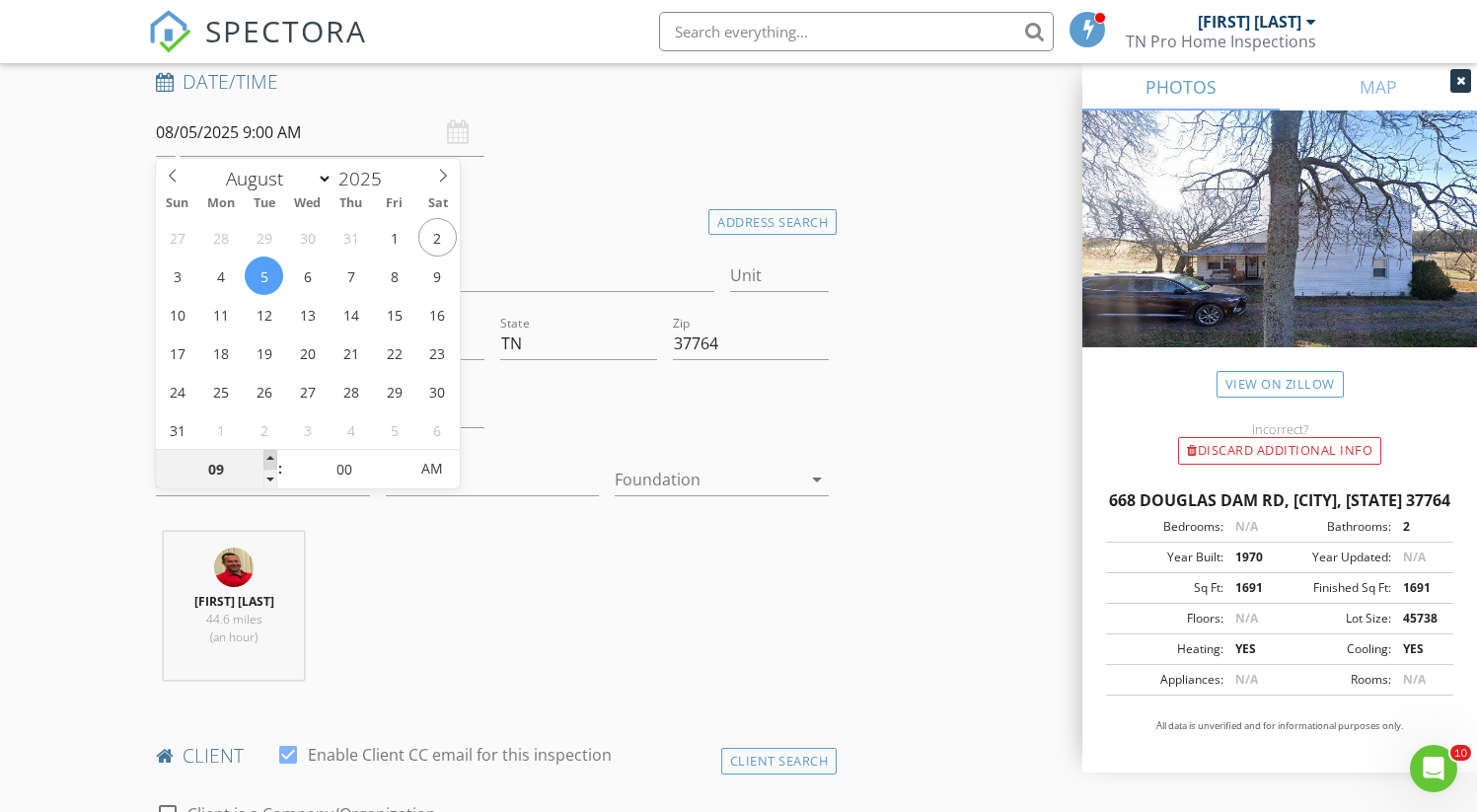 click at bounding box center (270, 460) 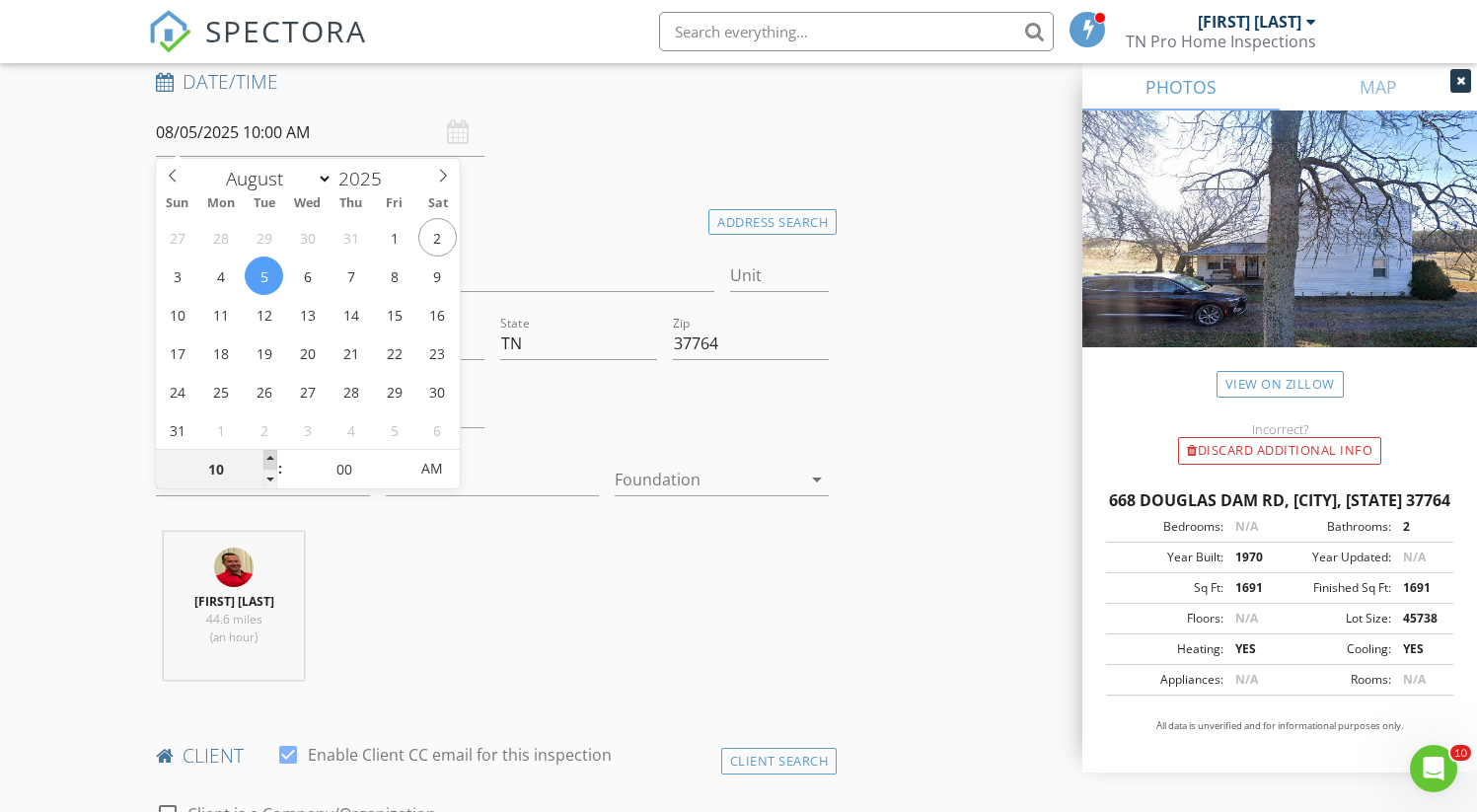 click at bounding box center [270, 460] 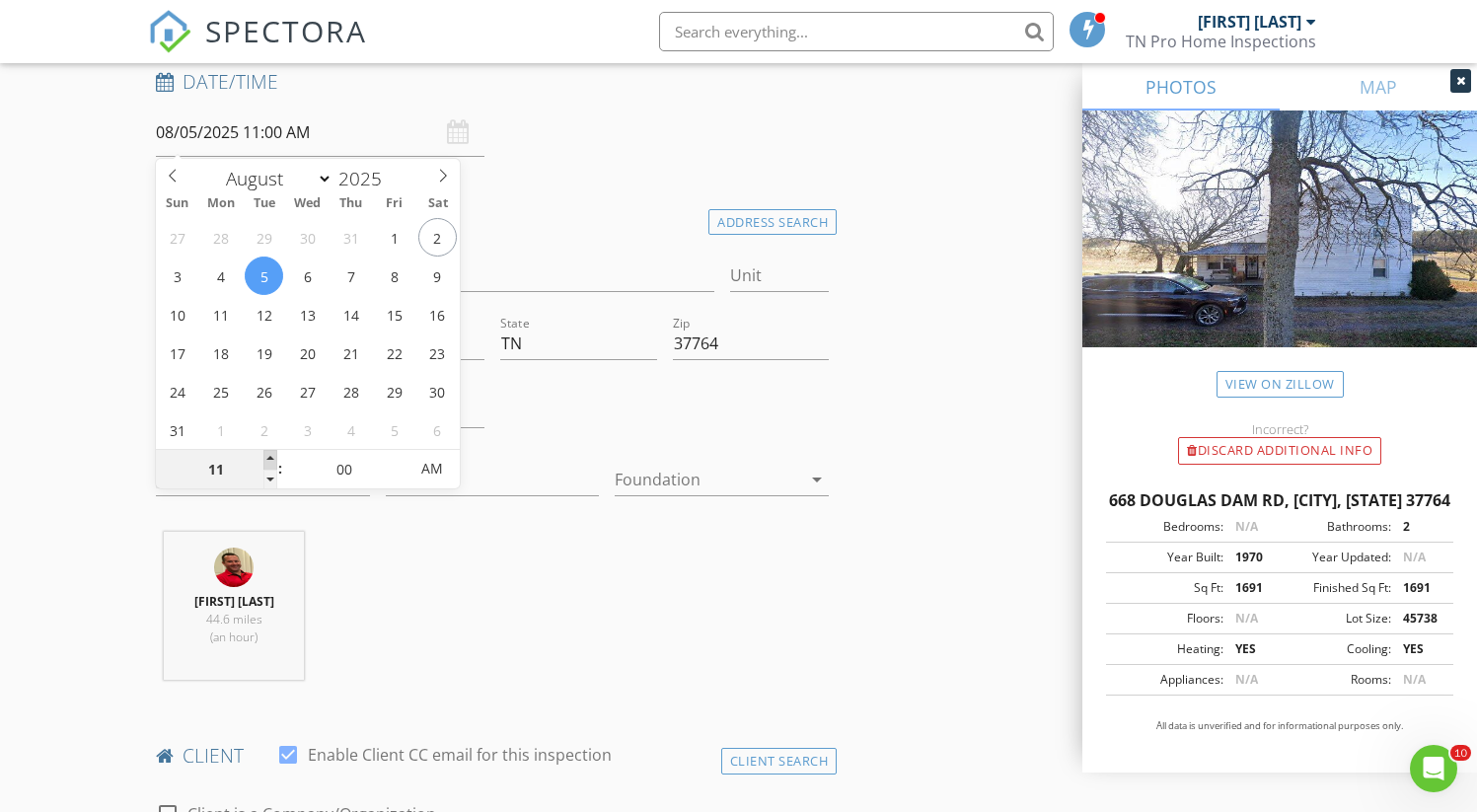 click at bounding box center (270, 460) 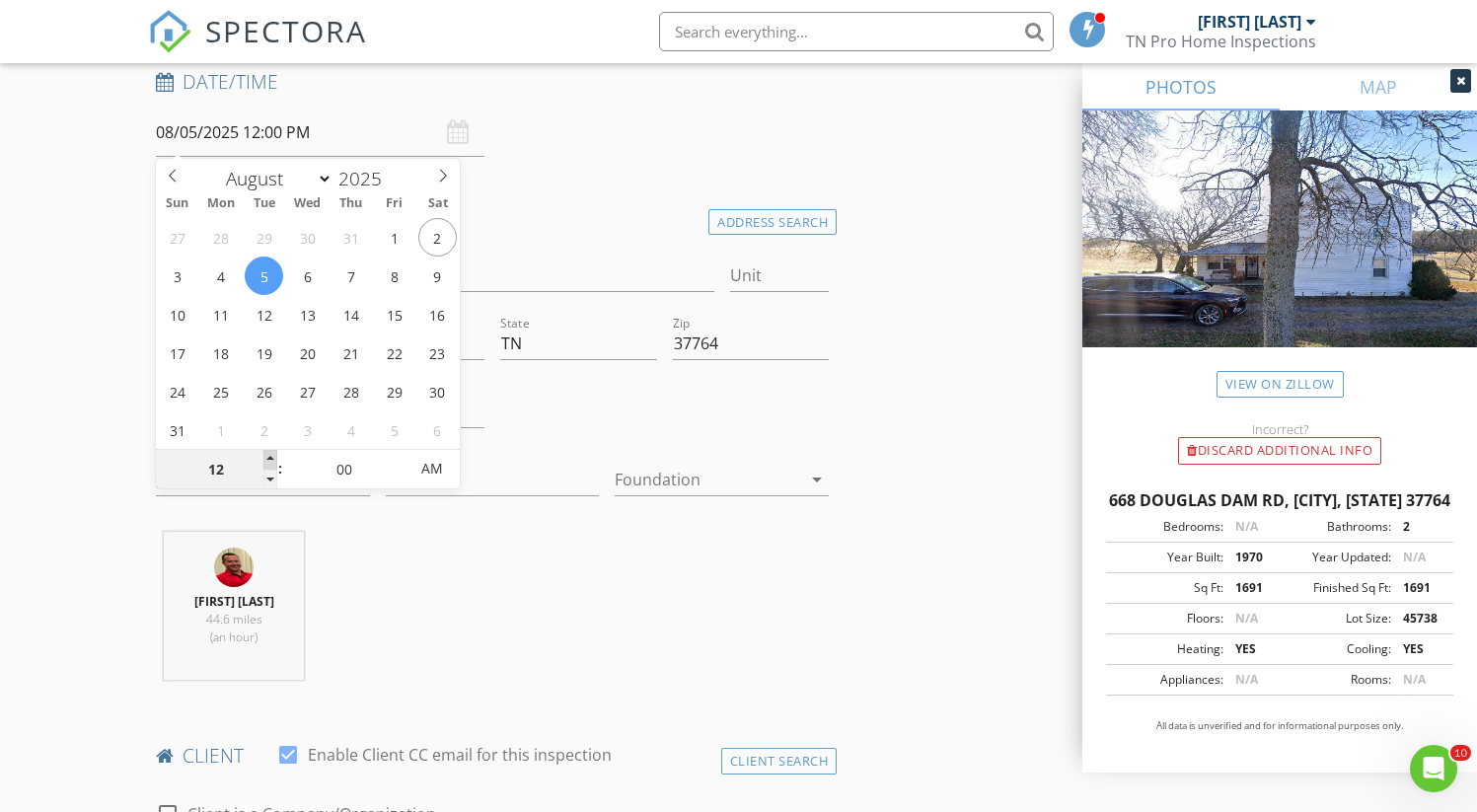 click at bounding box center (270, 460) 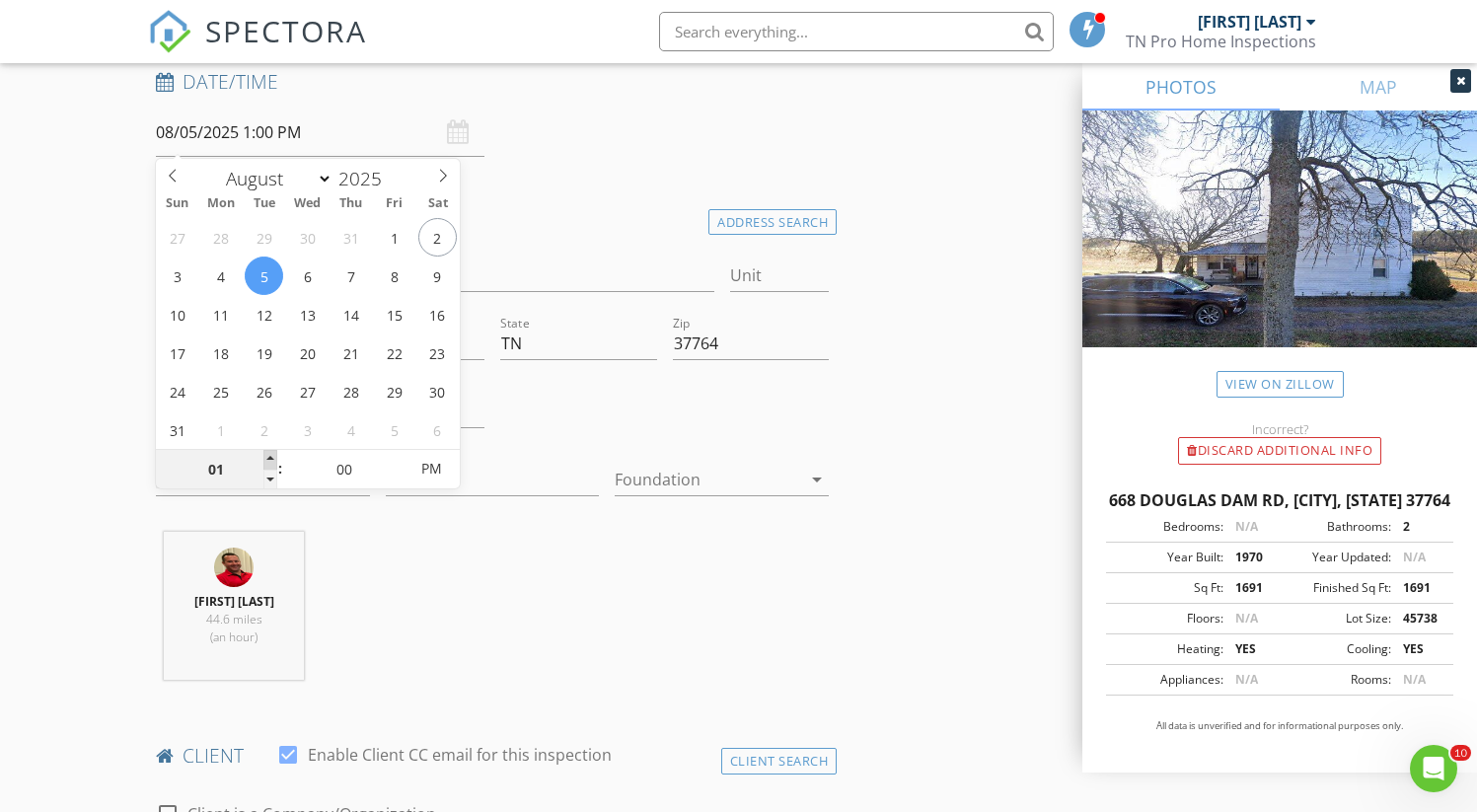 click at bounding box center (270, 460) 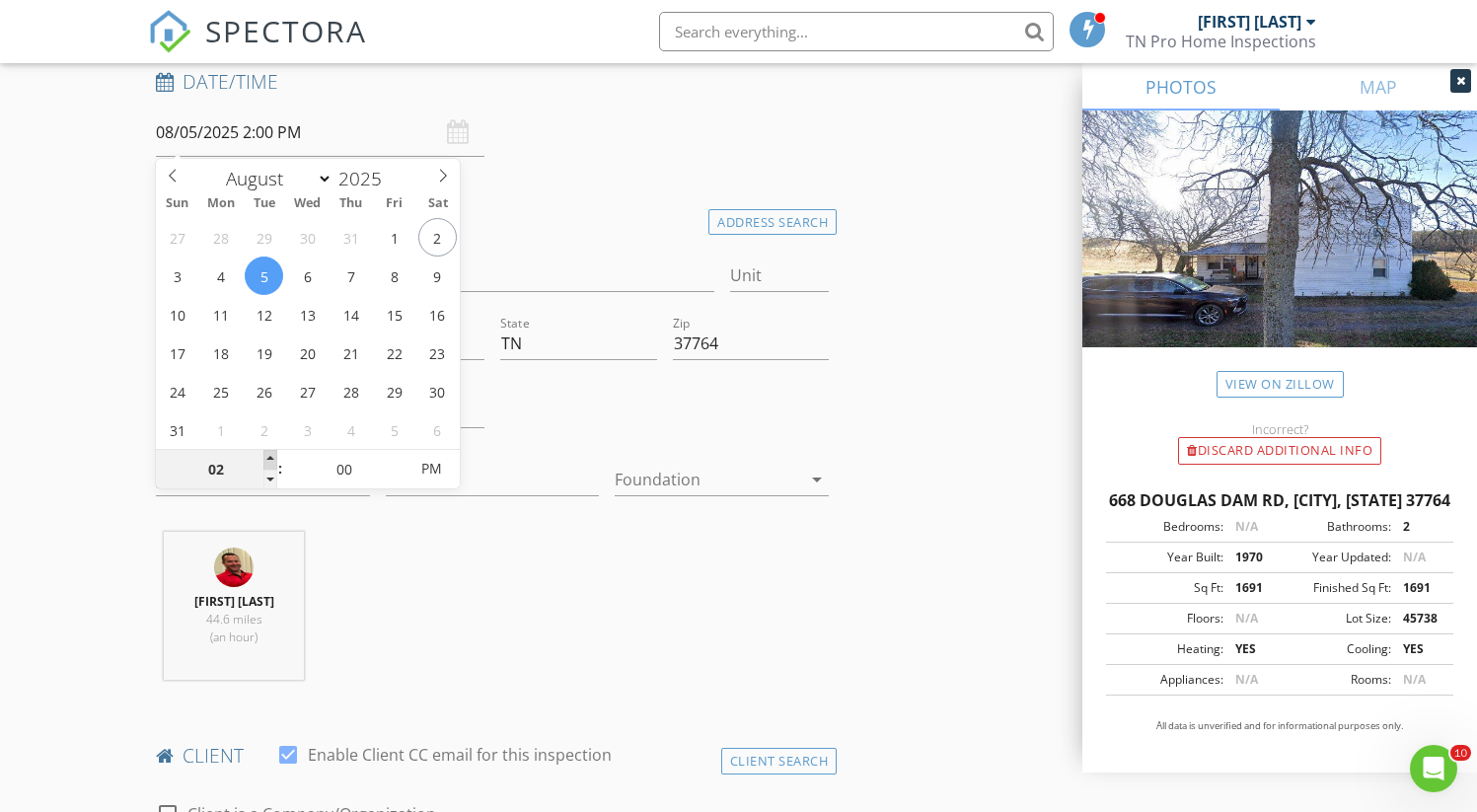 click at bounding box center (270, 460) 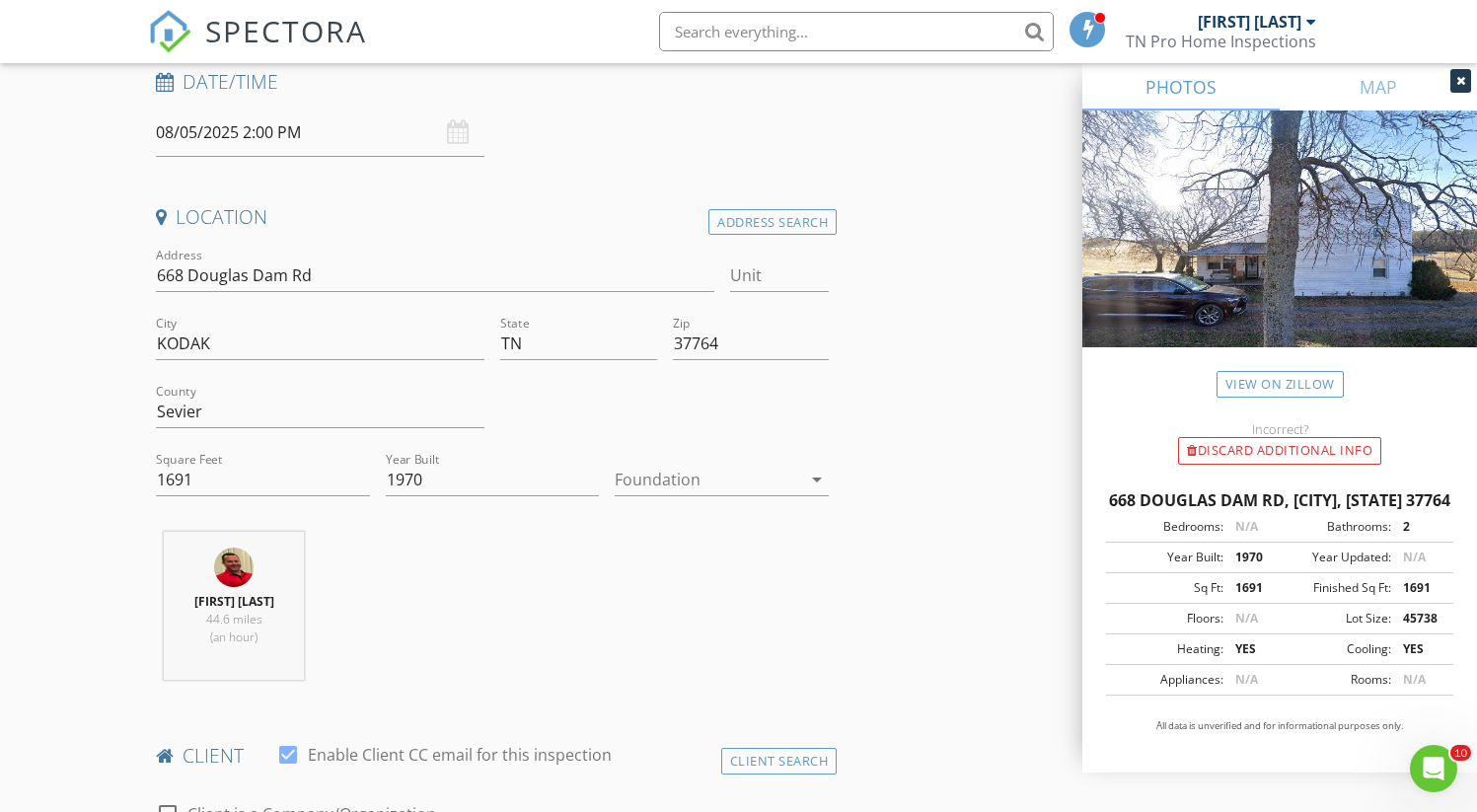 click on "New Inspection
Click here to use the New Order Form
INSPECTOR(S)
check_box   George Haas   PRIMARY   George Haas arrow_drop_down   check_box_outline_blank George Haas specifically requested
Date/Time
08/05/2025 2:00 PM
Location
Address Search       Address 668 Douglas Dam Rd   Unit   City KODAK   State TN   Zip 37764   County Sevier     Square Feet 1691   Year Built 1970   Foundation arrow_drop_down     George Haas     44.6 miles     (an hour)
client
check_box Enable Client CC email for this inspection   Client Search     check_box_outline_blank Client is a Company/Organization     First Name   Last Name   Email   CC Email   Phone   Address   City   State   Zip       Notes   Private Notes
ADD ADDITIONAL client
SERVICES
check_box_outline_blank" at bounding box center (738, 1522) 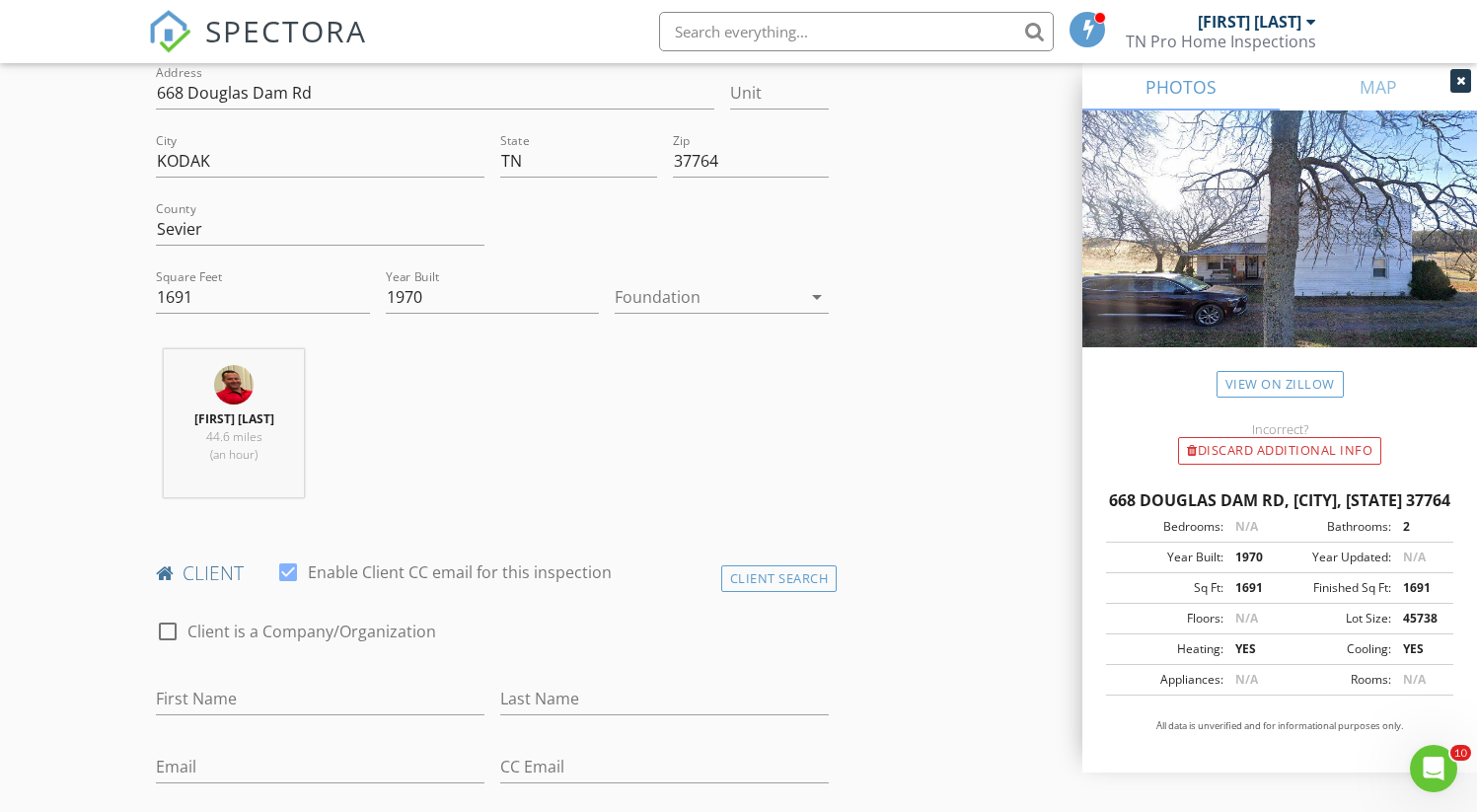 scroll, scrollTop: 513, scrollLeft: 0, axis: vertical 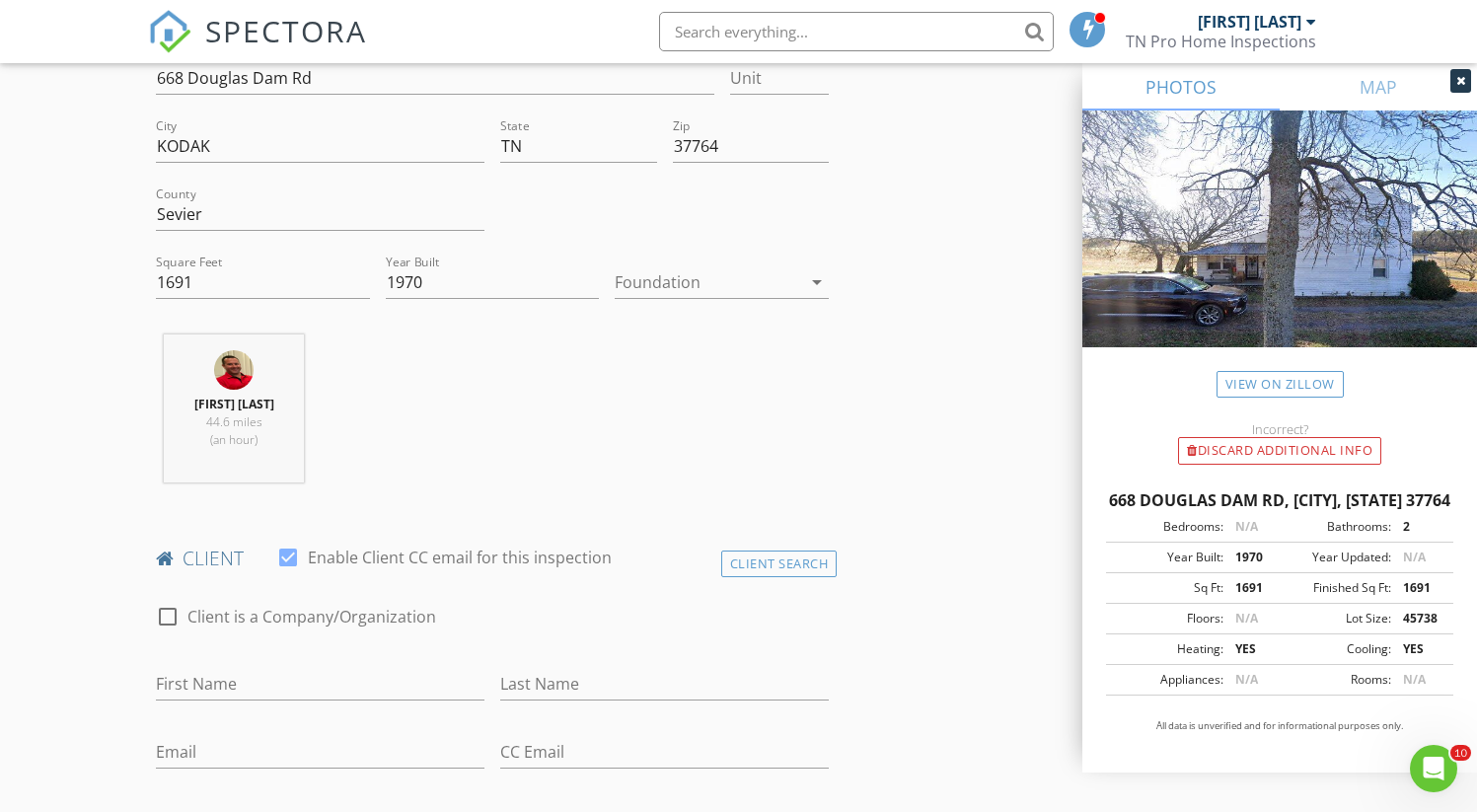 click on "arrow_drop_down" at bounding box center (817, 282) 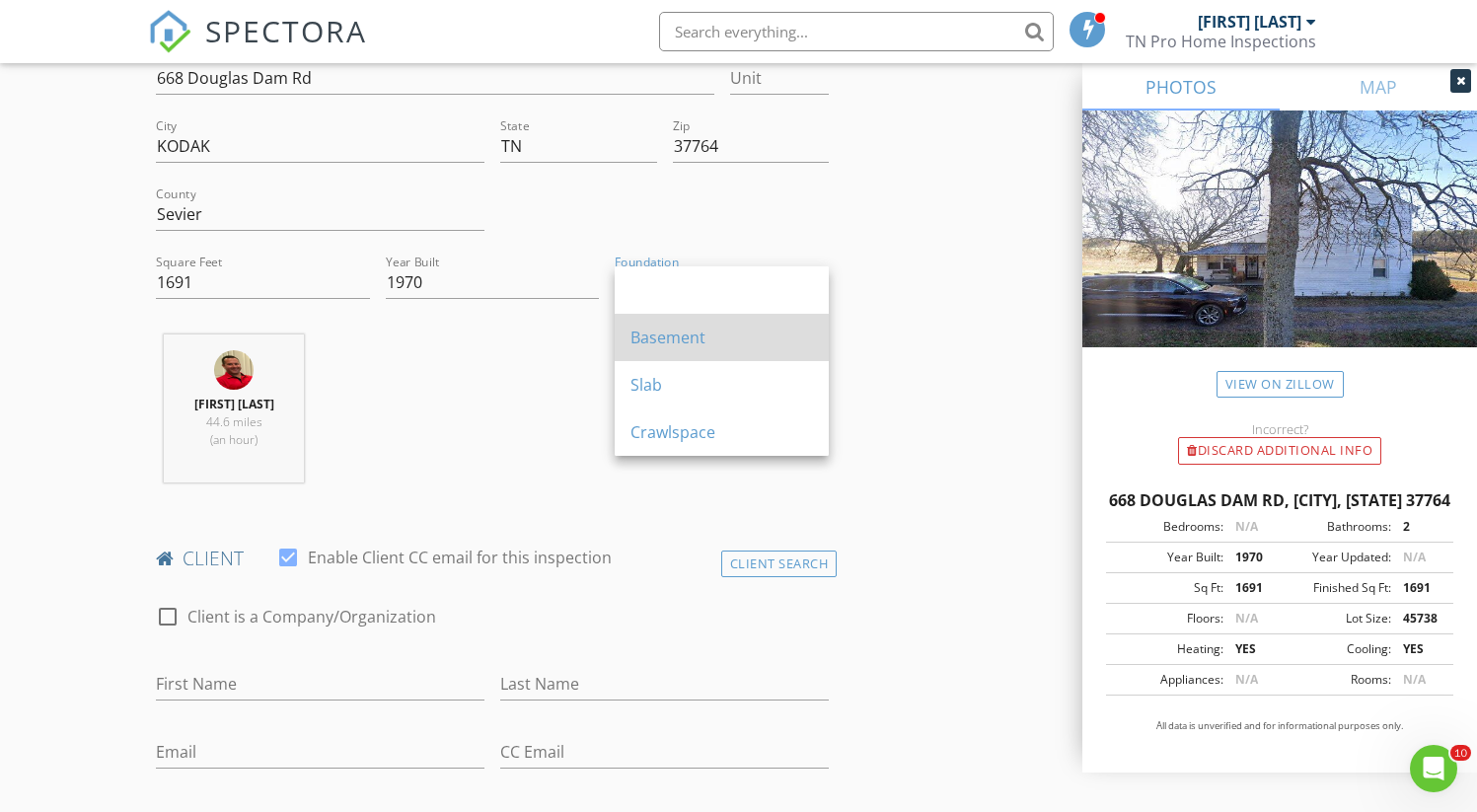 click on "Basement" at bounding box center [721, 337] 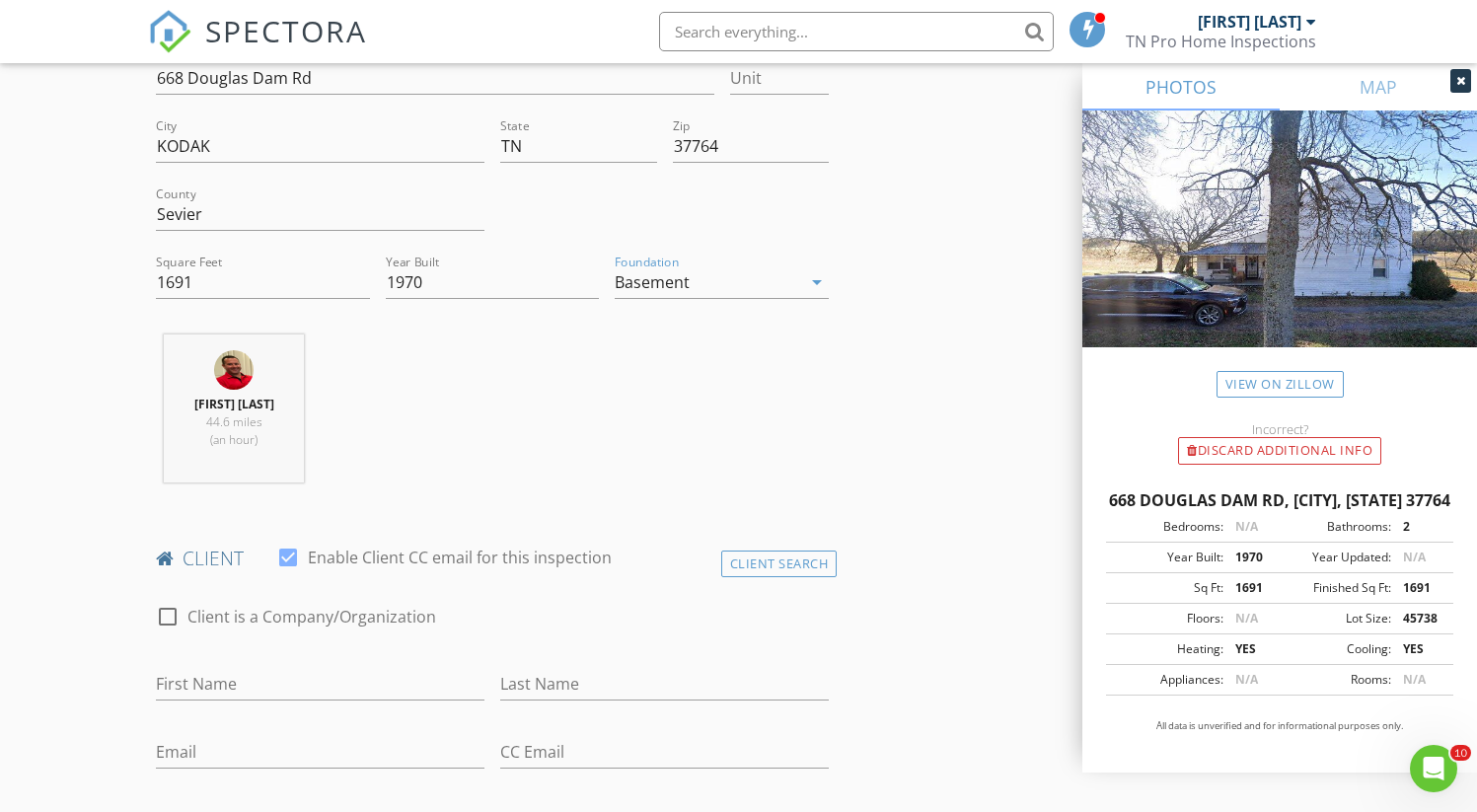 click on "New Inspection
Click here to use the New Order Form
INSPECTOR(S)
check_box   George Haas   PRIMARY   George Haas arrow_drop_down   check_box_outline_blank George Haas specifically requested
Date/Time
08/05/2025 2:00 PM
Location
Address Search       Address 668 Douglas Dam Rd   Unit   City KODAK   State TN   Zip 37764   County Sevier     Square Feet 1691   Year Built 1970   Foundation Basement arrow_drop_down     George Haas     44.6 miles     (an hour)
client
check_box Enable Client CC email for this inspection   Client Search     check_box_outline_blank Client is a Company/Organization     First Name   Last Name   Email   CC Email   Phone   Address   City   State   Zip       Notes   Private Notes
ADD ADDITIONAL client
SERVICES
check_box_outline_blank" at bounding box center (738, 1325) 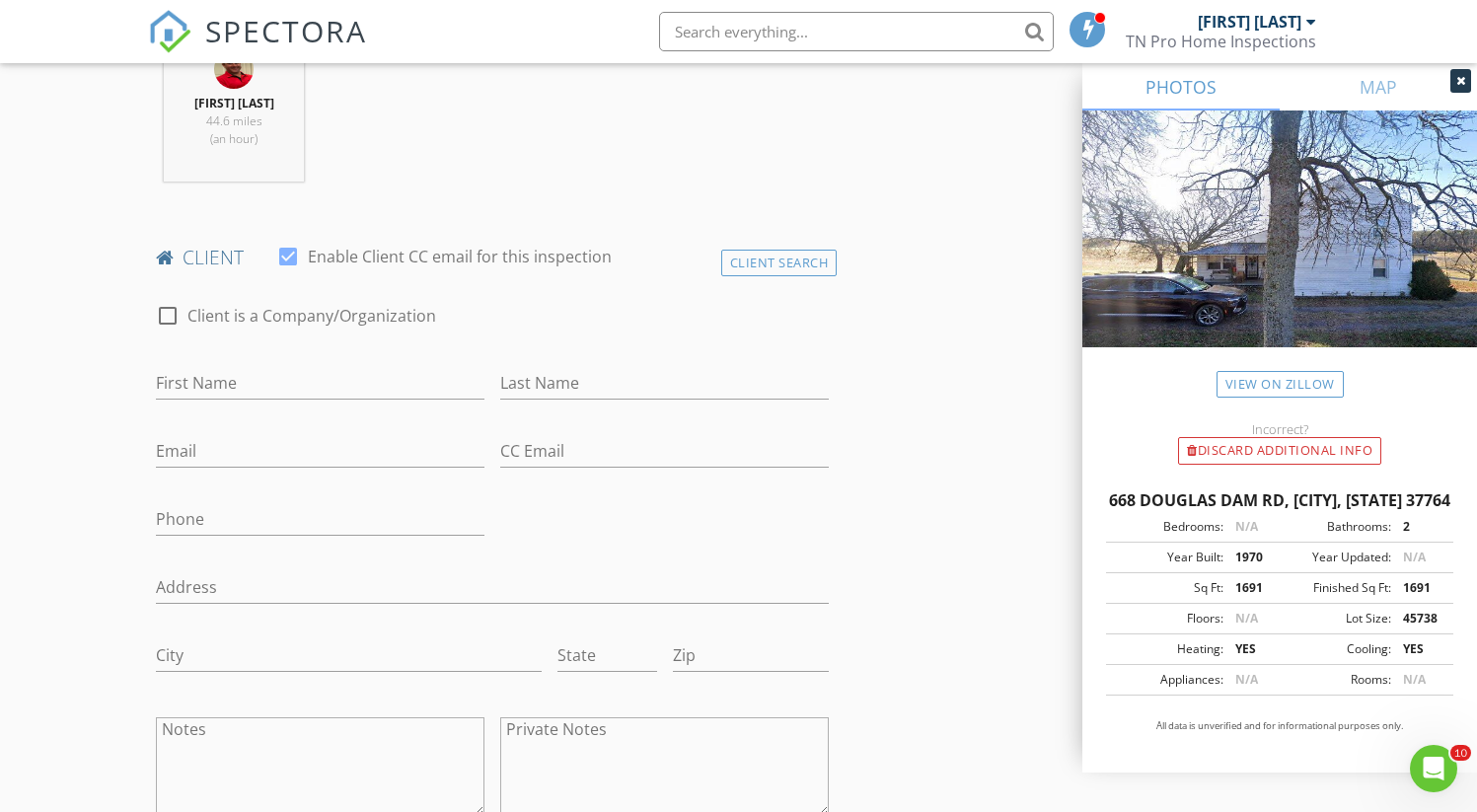scroll, scrollTop: 829, scrollLeft: 0, axis: vertical 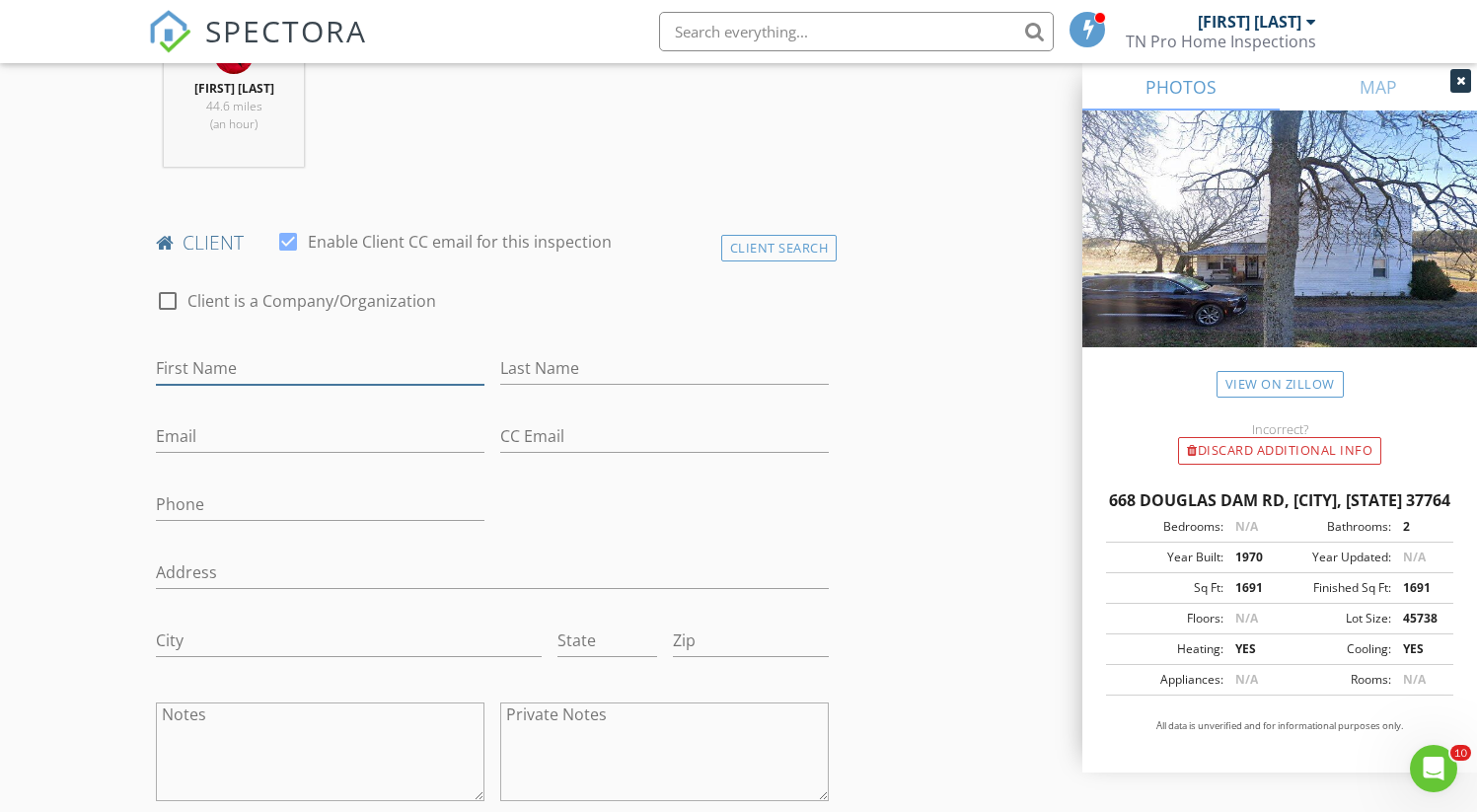 click on "First Name" at bounding box center [320, 368] 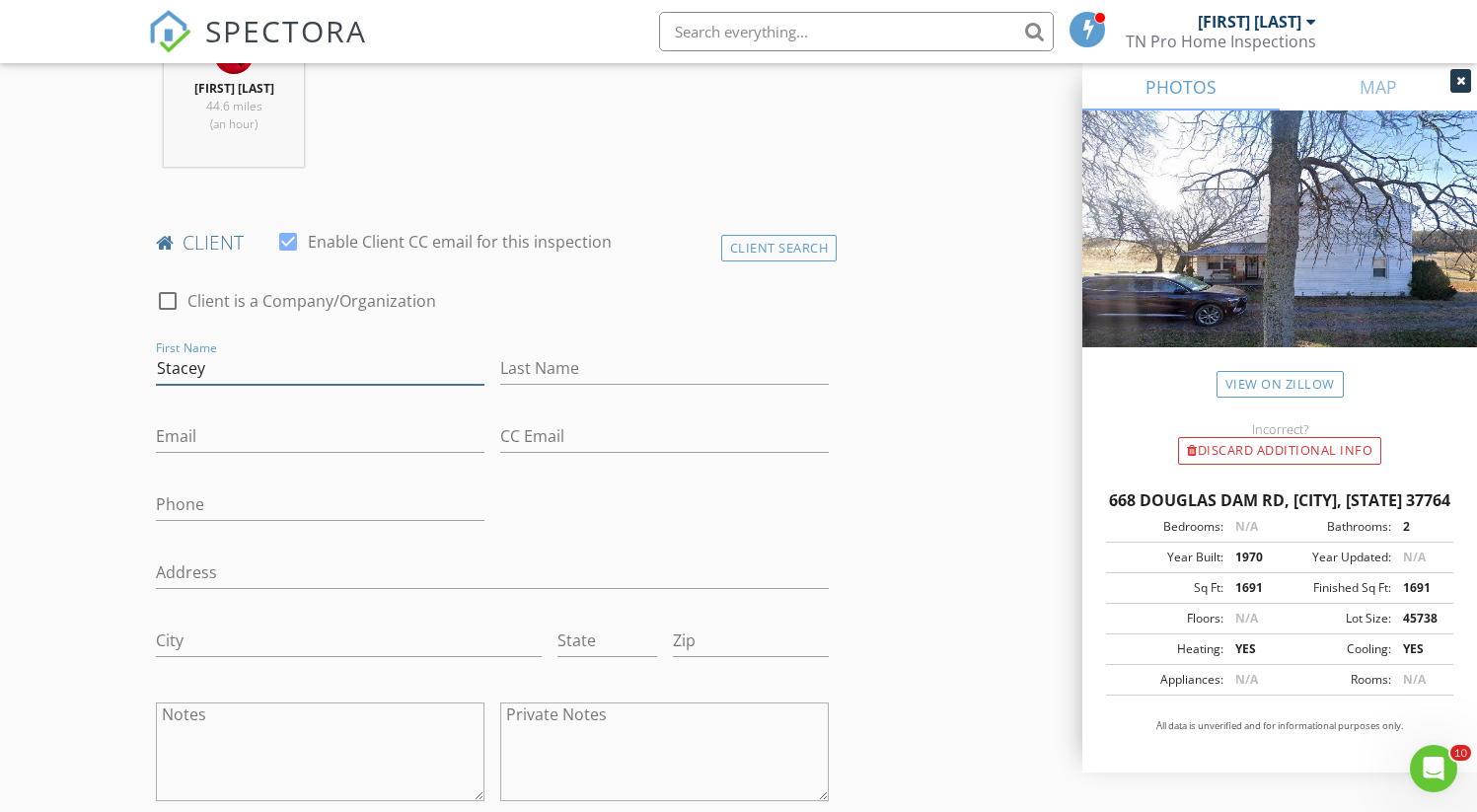 type on "Stacey" 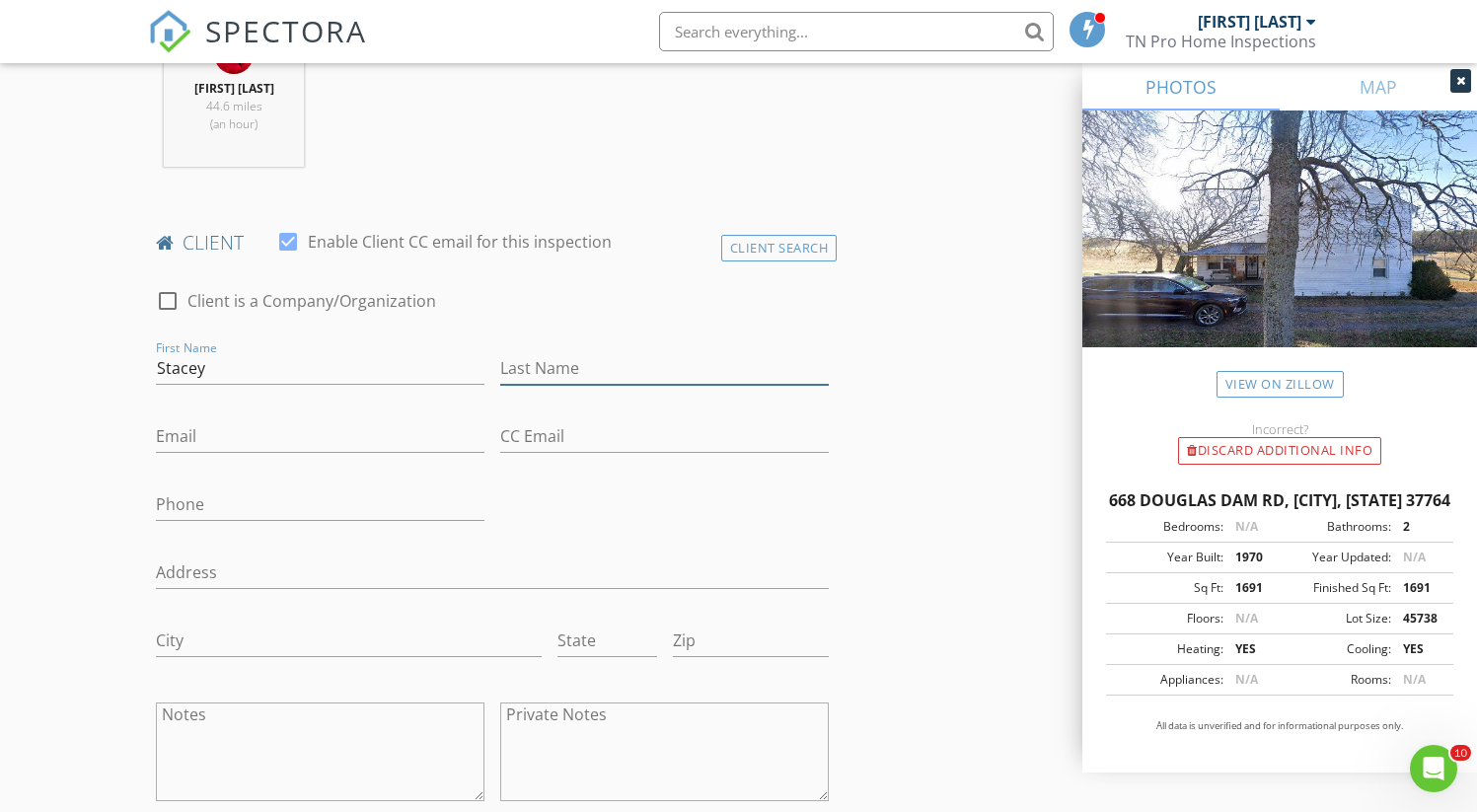 click on "Last Name" at bounding box center [664, 368] 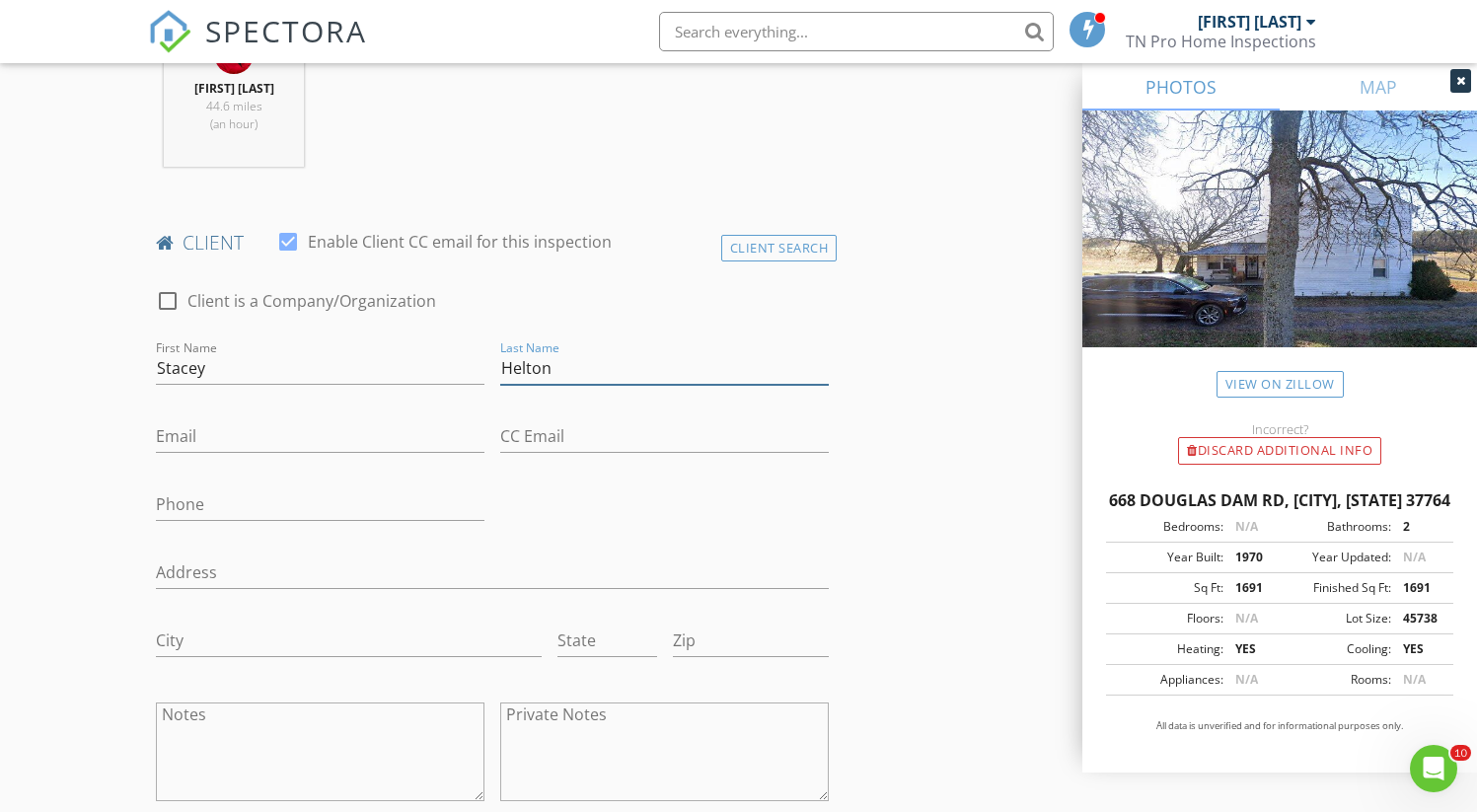 type on "[LAST]" 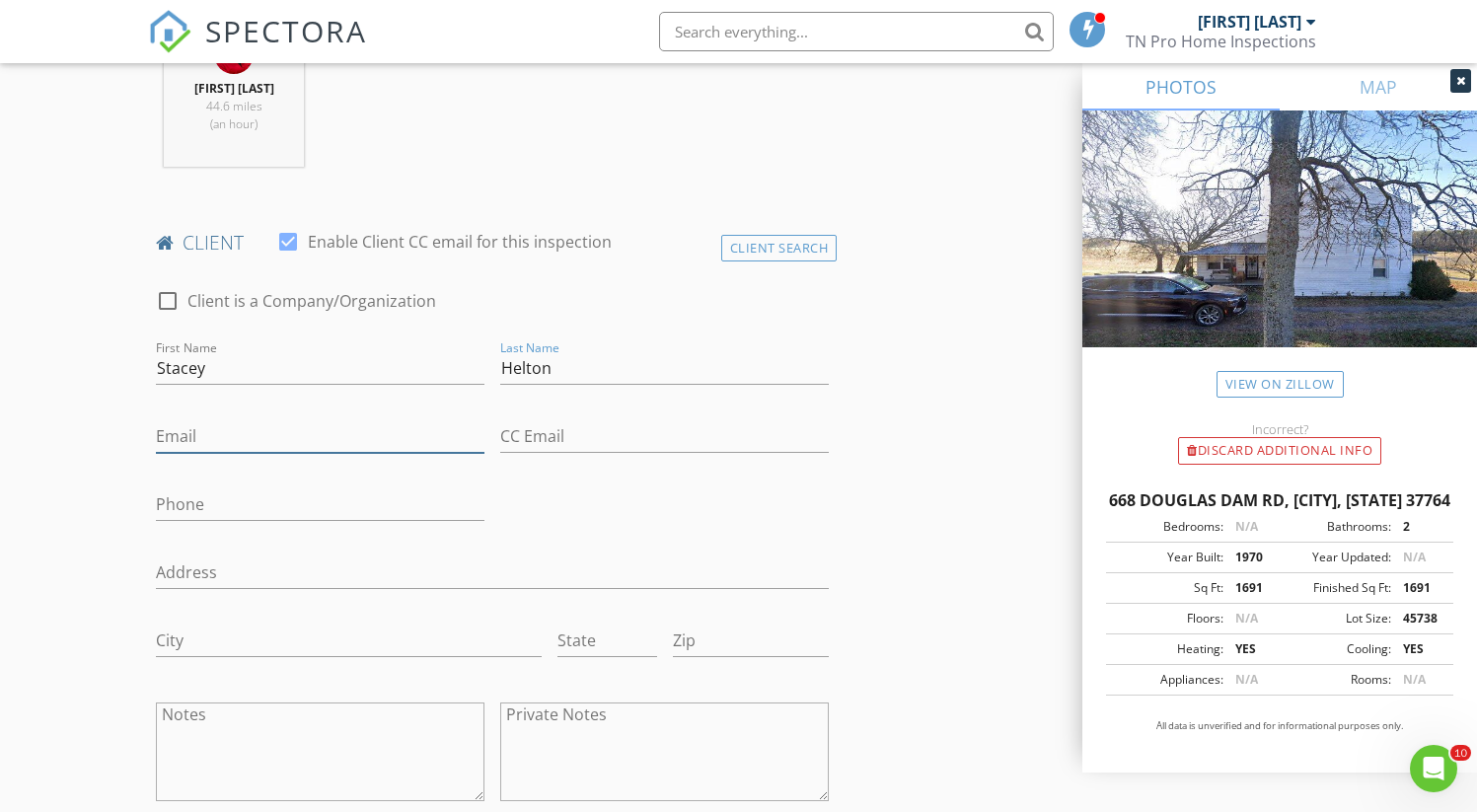 click on "Email" at bounding box center (320, 436) 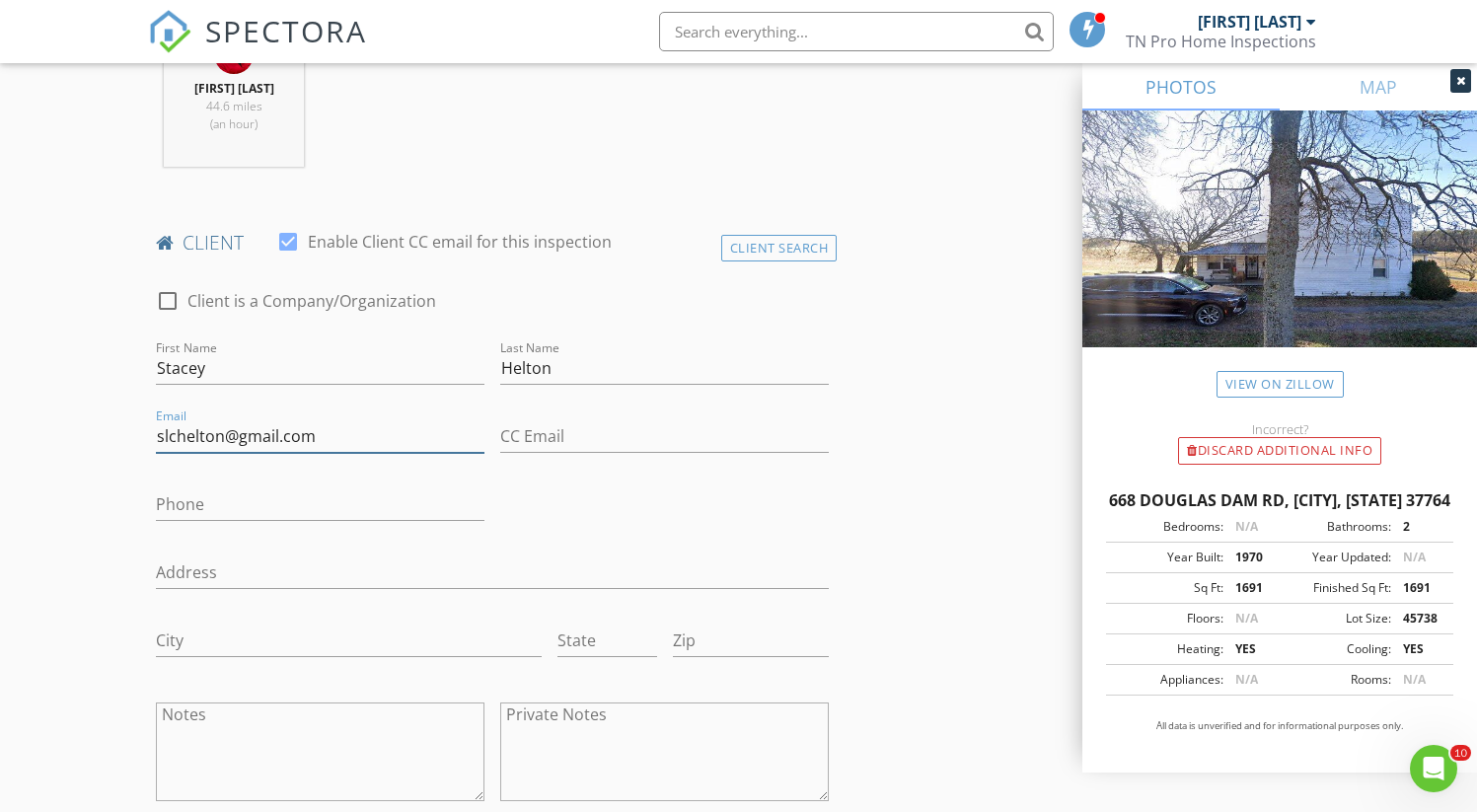 type on "[EMAIL]" 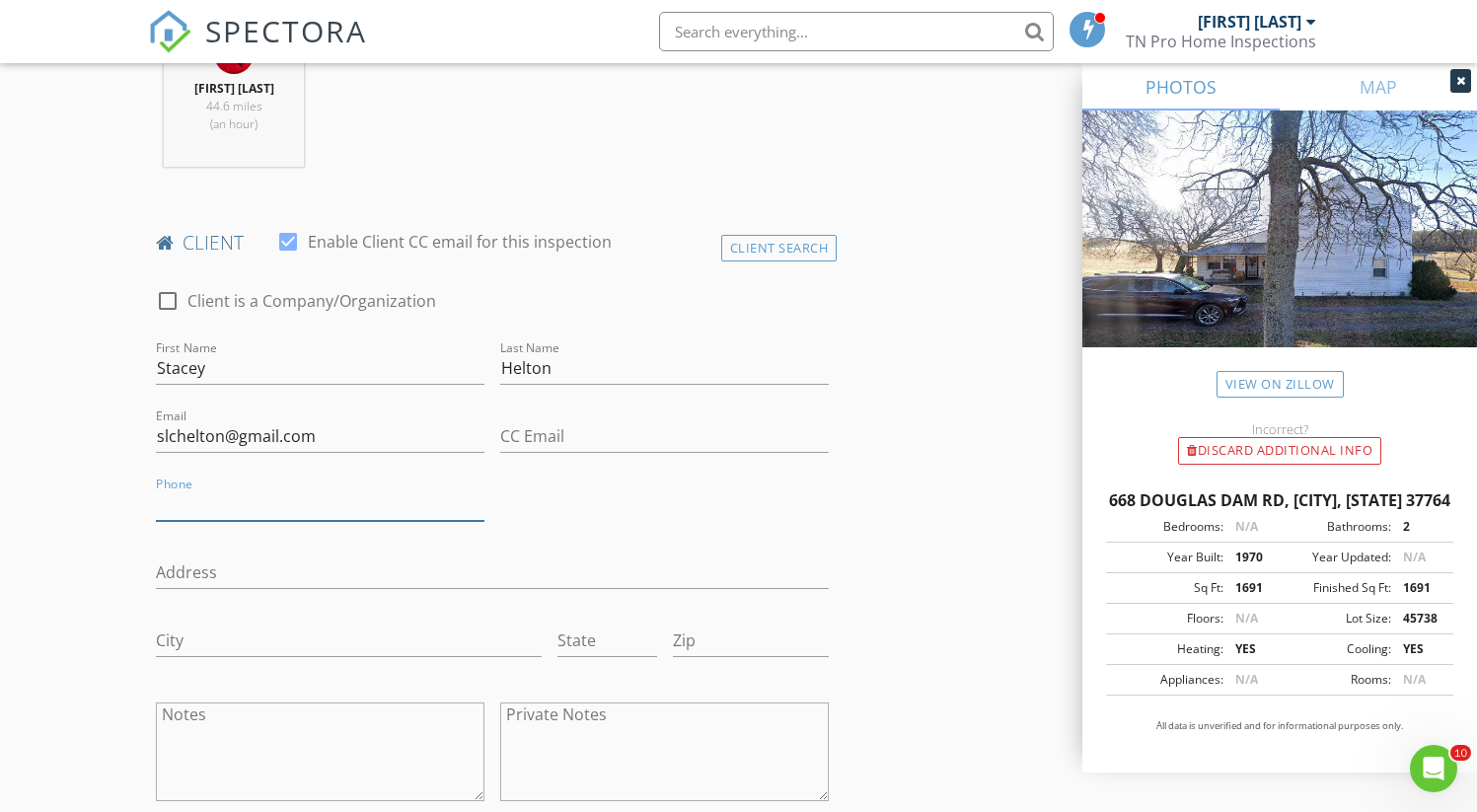 click on "Phone" at bounding box center (320, 504) 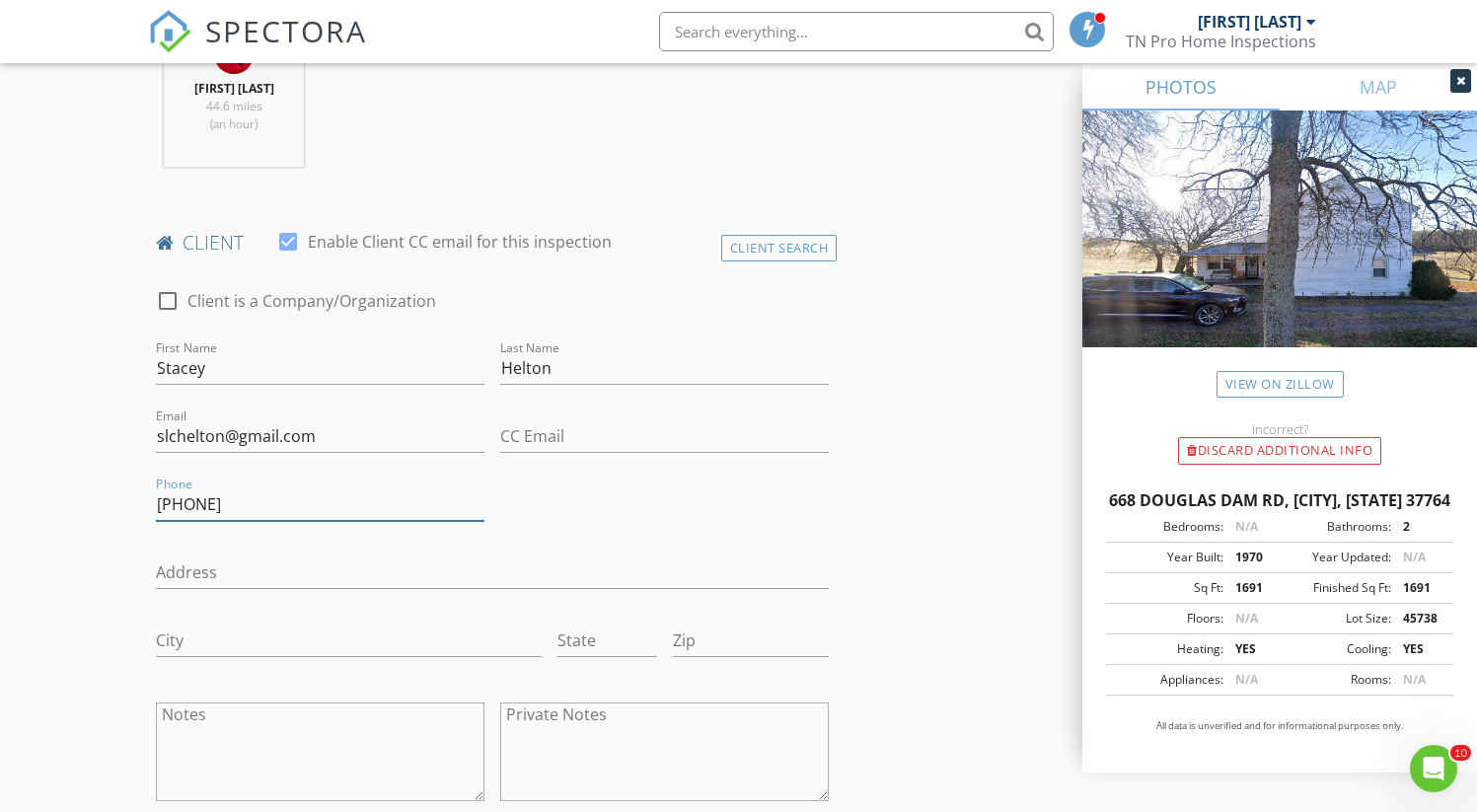 type on "[PHONE]" 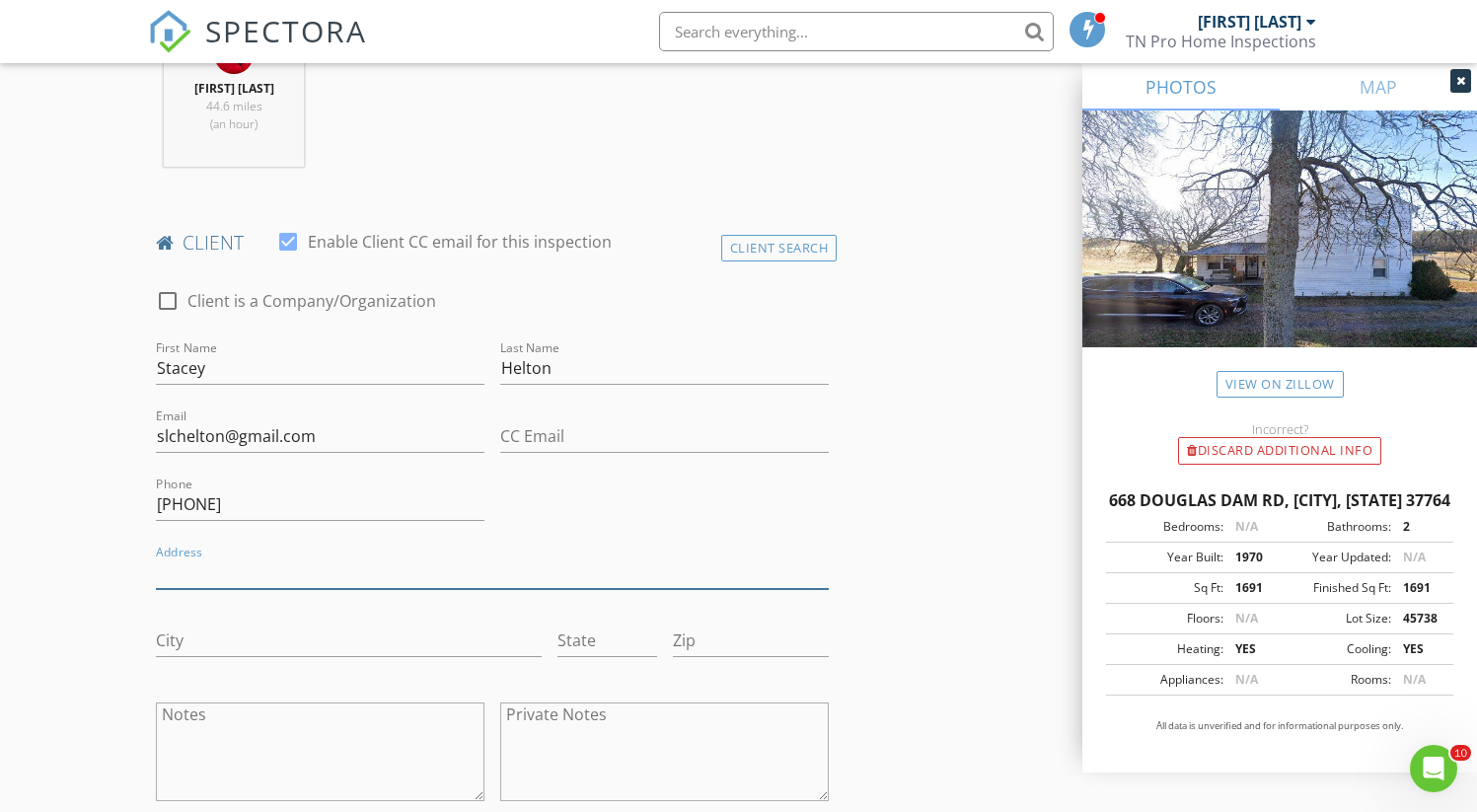 click on "Address" at bounding box center [492, 572] 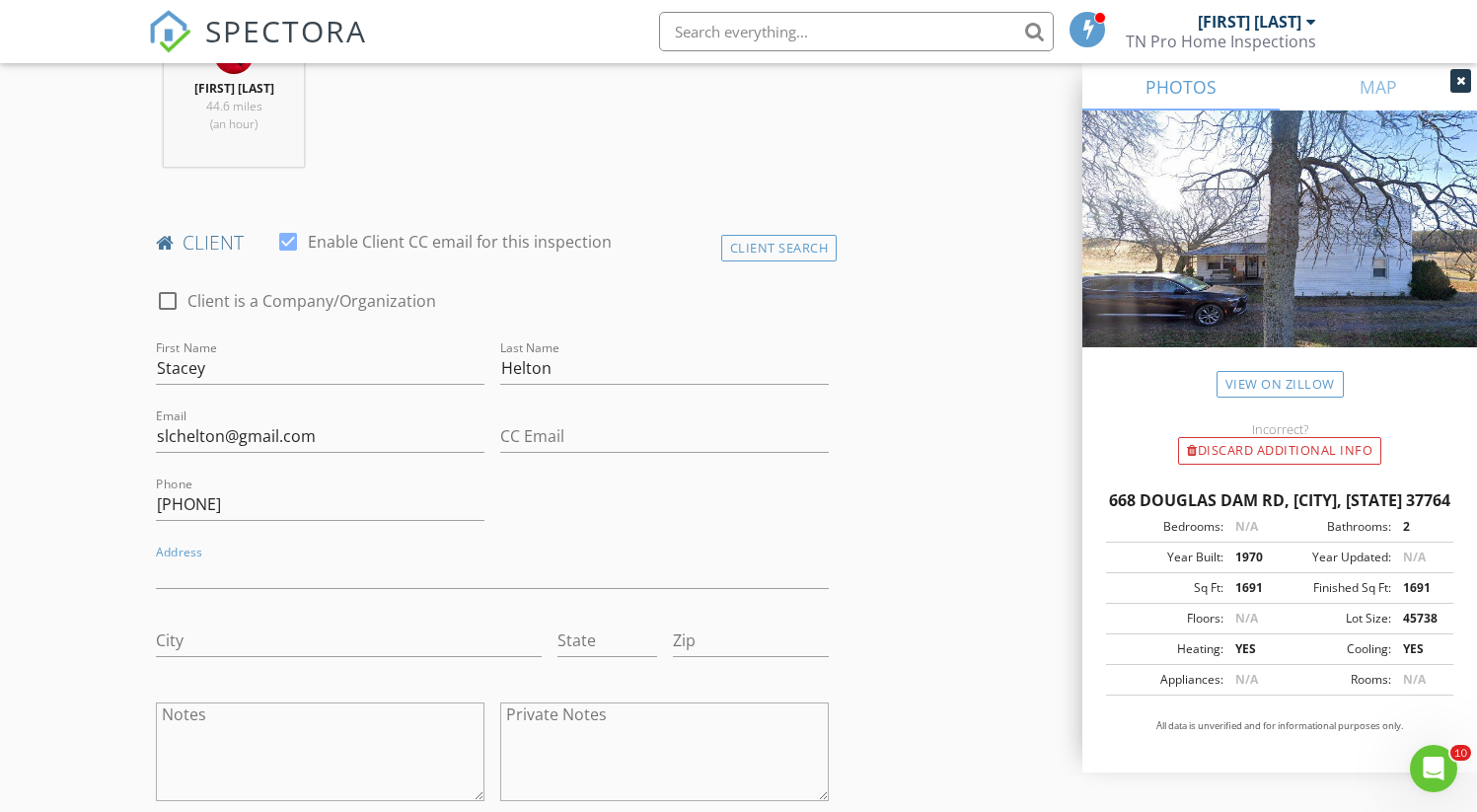 click on "New Inspection
Click here to use the New Order Form
INSPECTOR(S)
check_box   George Haas   PRIMARY   George Haas arrow_drop_down   check_box_outline_blank George Haas specifically requested
Date/Time
08/05/2025 2:00 PM
Location
Address Search       Address 668 Douglas Dam Rd   Unit   City KODAK   State TN   Zip 37764   County Sevier     Square Feet 1691   Year Built 1970   Foundation Basement arrow_drop_down     George Haas     44.6 miles     (an hour)
client
check_box Enable Client CC email for this inspection   Client Search     check_box_outline_blank Client is a Company/Organization     First Name Stacey   Last Name Helton   Email slchelton@gmail.com   CC Email   Phone 865-306-1157   Address   City   State   Zip       Notes   Private Notes
ADD ADDITIONAL client
check_box_outline_blank" at bounding box center (738, 1009) 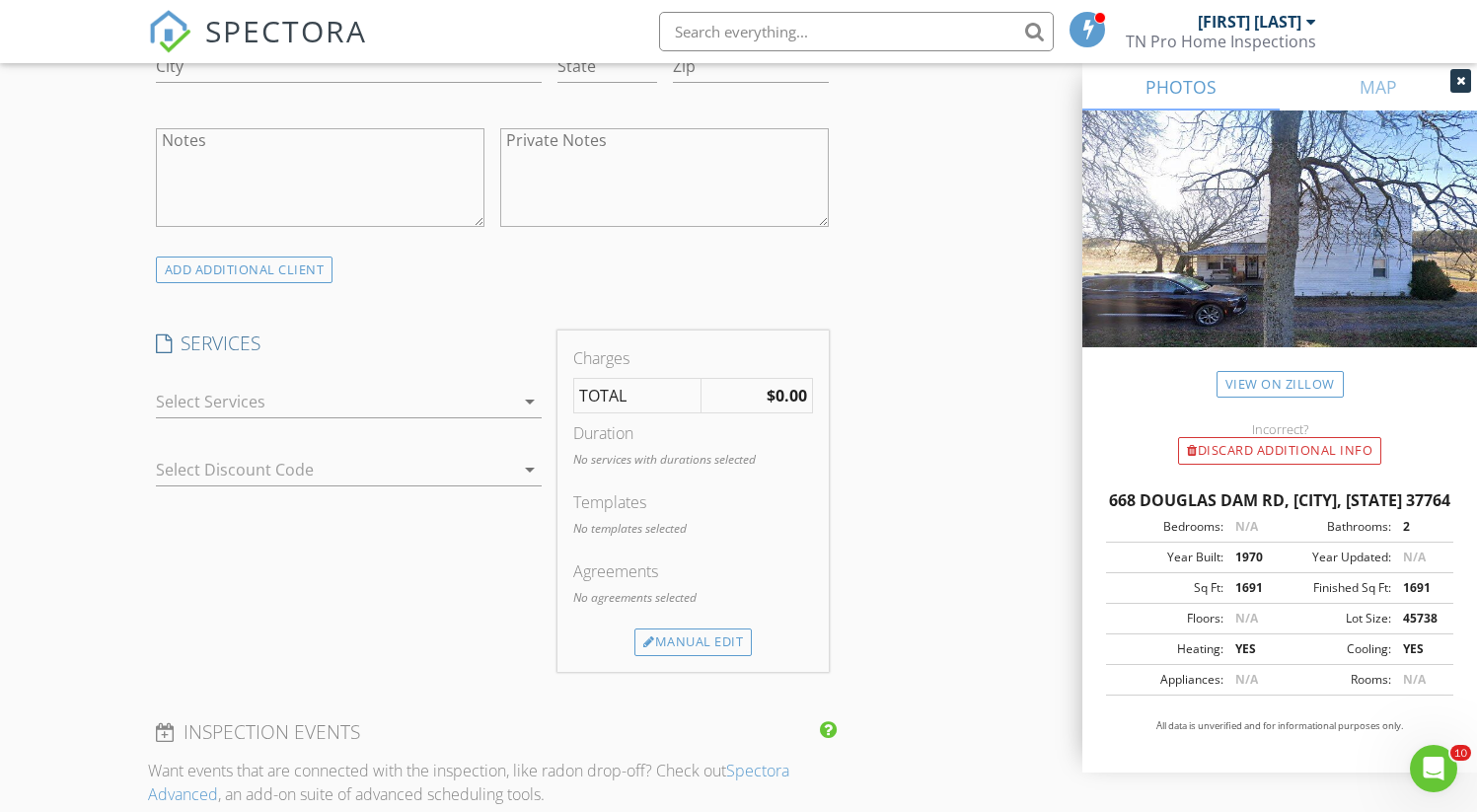 scroll, scrollTop: 1421, scrollLeft: 0, axis: vertical 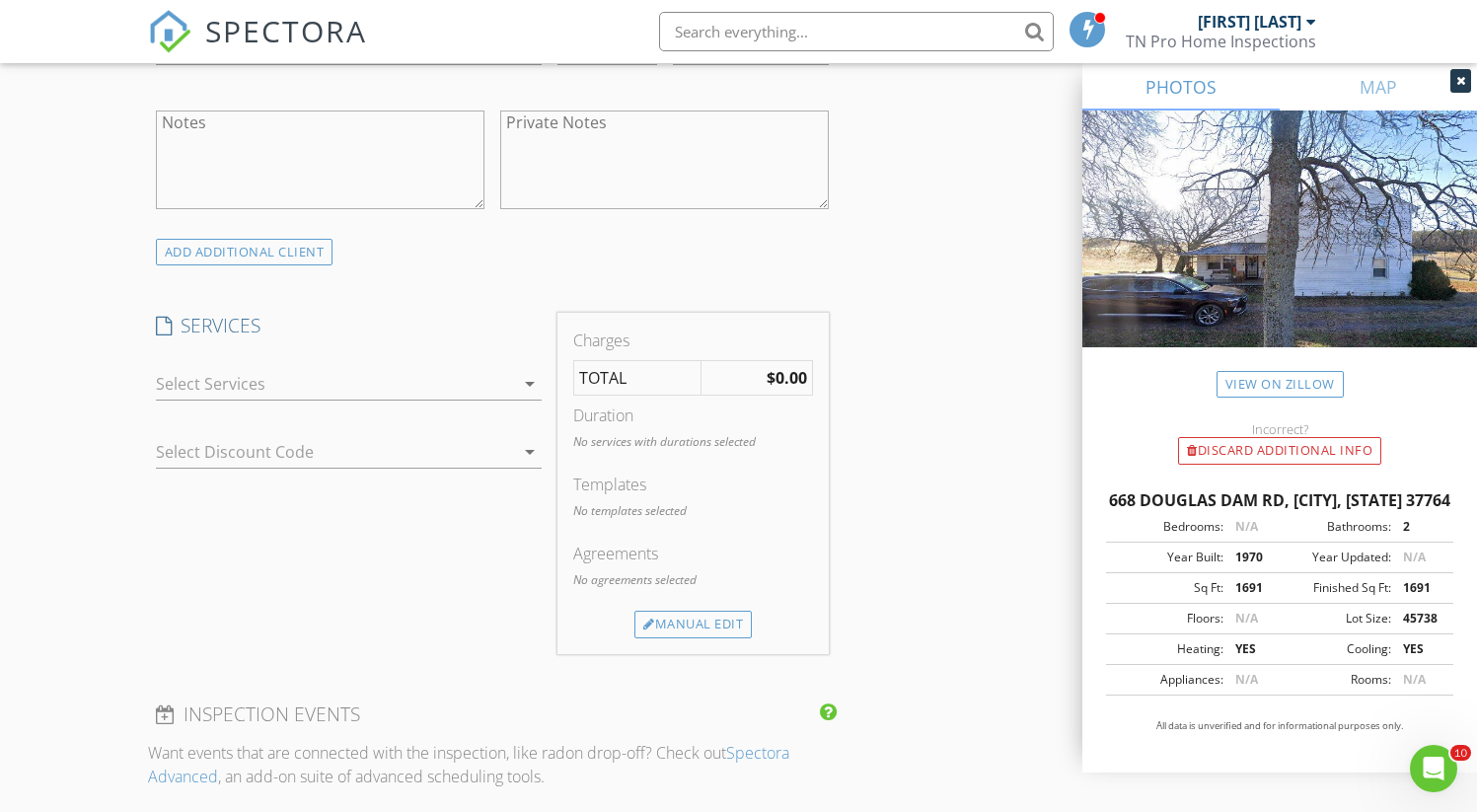 click on "arrow_drop_down" at bounding box center [530, 384] 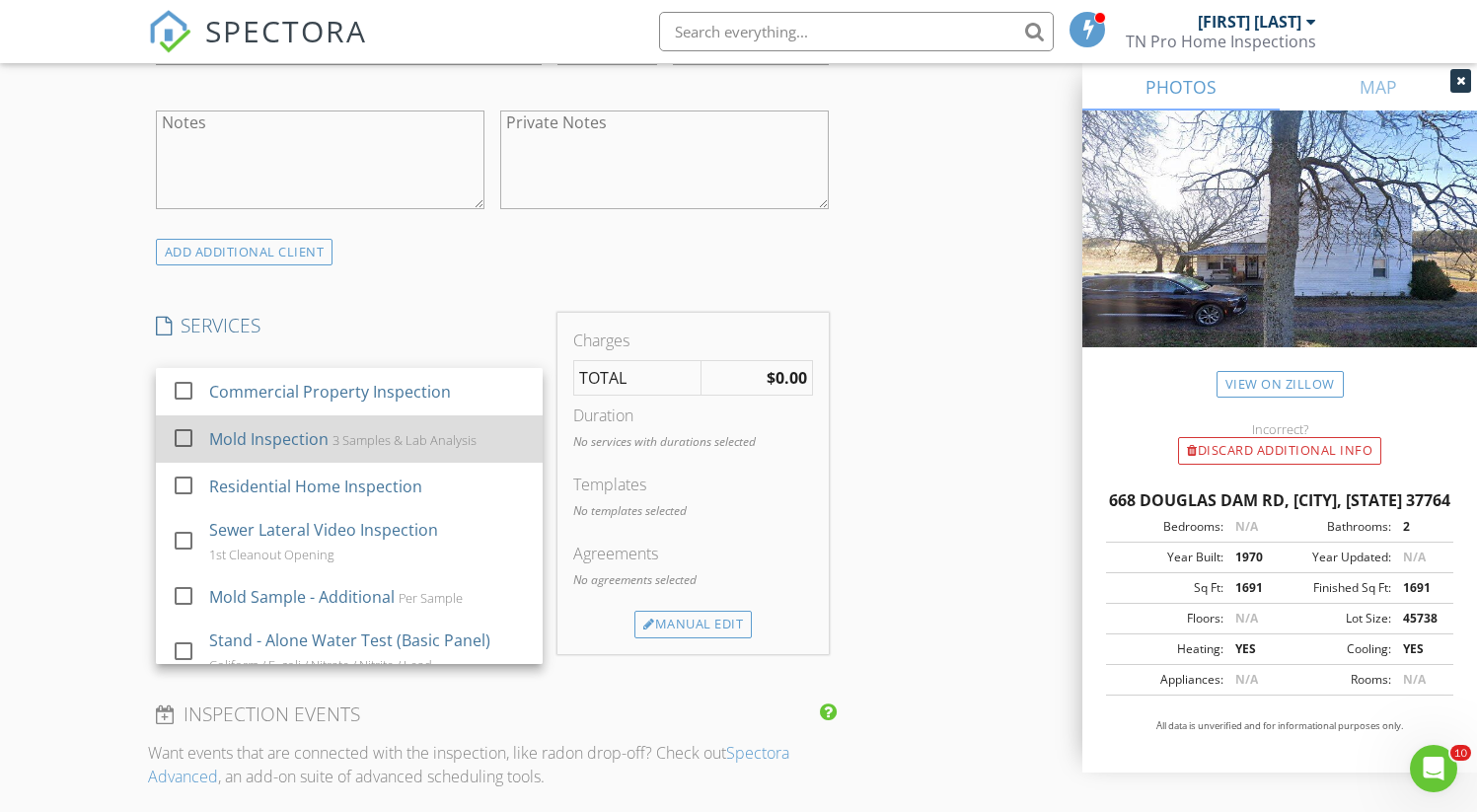 click at bounding box center (184, 438) 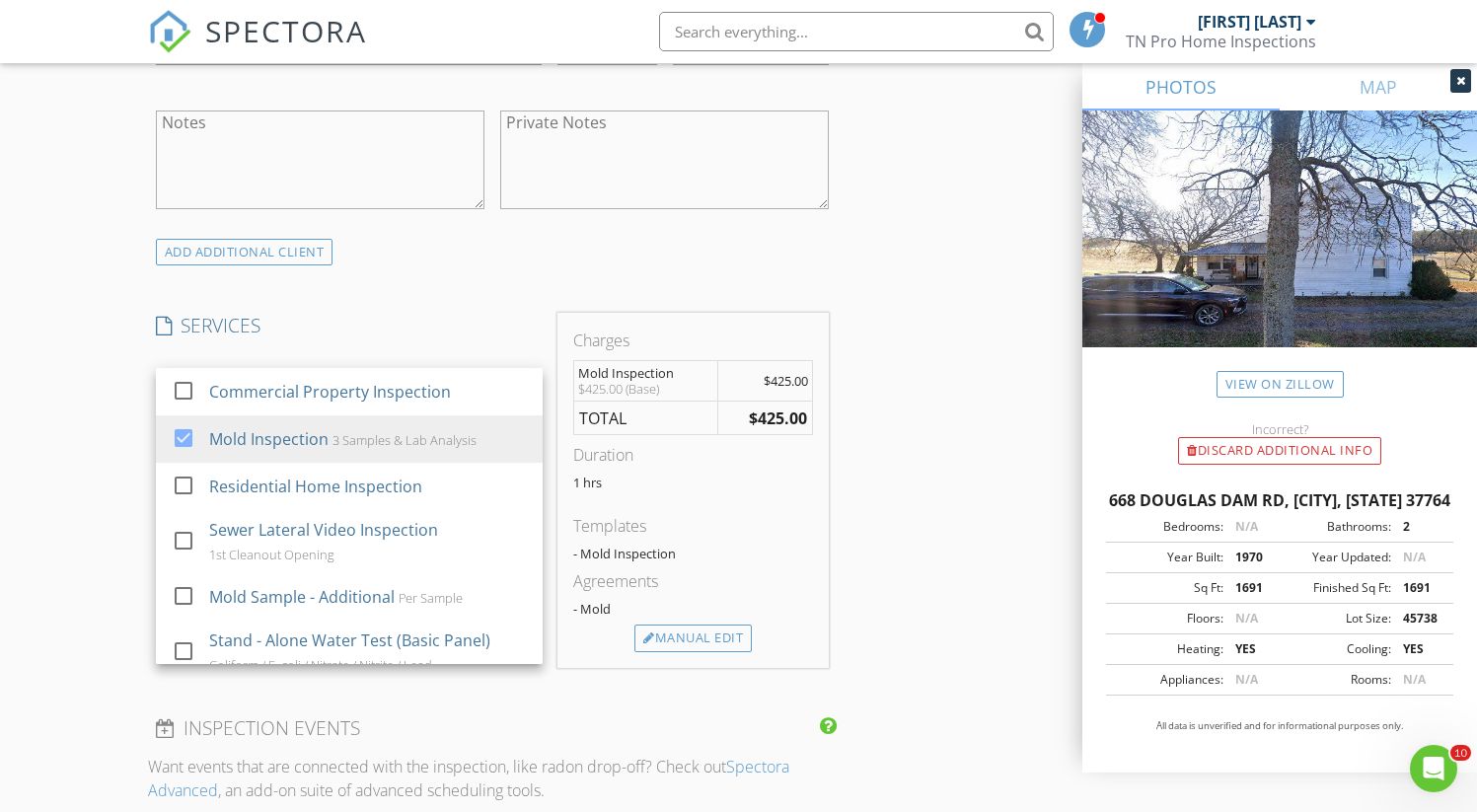 click on "New Inspection
Click here to use the New Order Form
INSPECTOR(S)
check_box   George Haas   PRIMARY   George Haas arrow_drop_down   check_box_outline_blank George Haas specifically requested
Date/Time
08/05/2025 2:00 PM
Location
Address Search       Address 668 Douglas Dam Rd   Unit   City KODAK   State TN   Zip 37764   County Sevier     Square Feet 1691   Year Built 1970   Foundation Basement arrow_drop_down     George Haas     44.6 miles     (an hour)
client
check_box Enable Client CC email for this inspection   Client Search     check_box_outline_blank Client is a Company/Organization     First Name Stacey   Last Name Helton   Email slchelton@gmail.com   CC Email   Phone 865-306-1157   Address   City   State   Zip       Notes   Private Notes
ADD ADDITIONAL client
check_box_outline_blank" at bounding box center [738, 424] 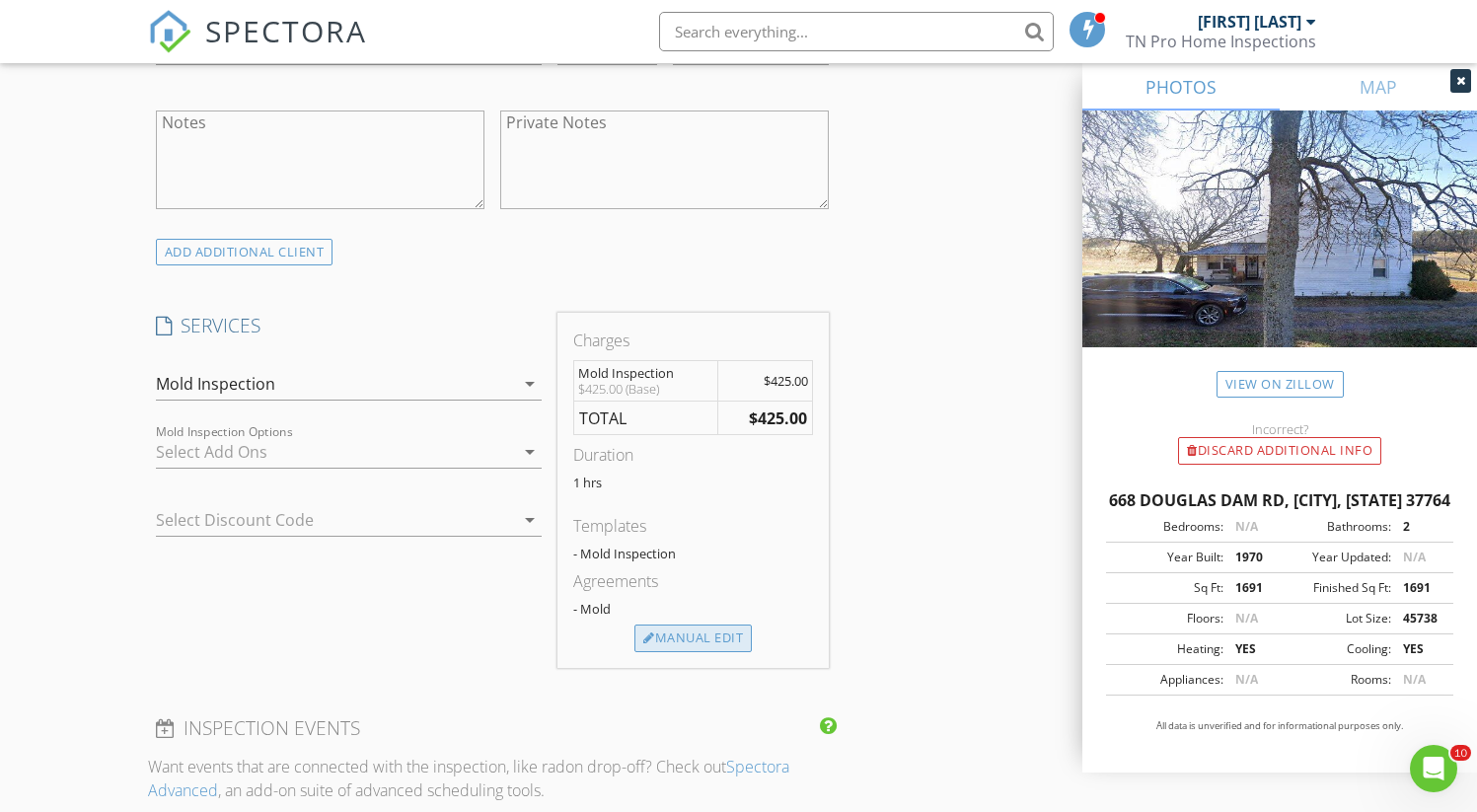 click on "Manual Edit" at bounding box center (693, 638) 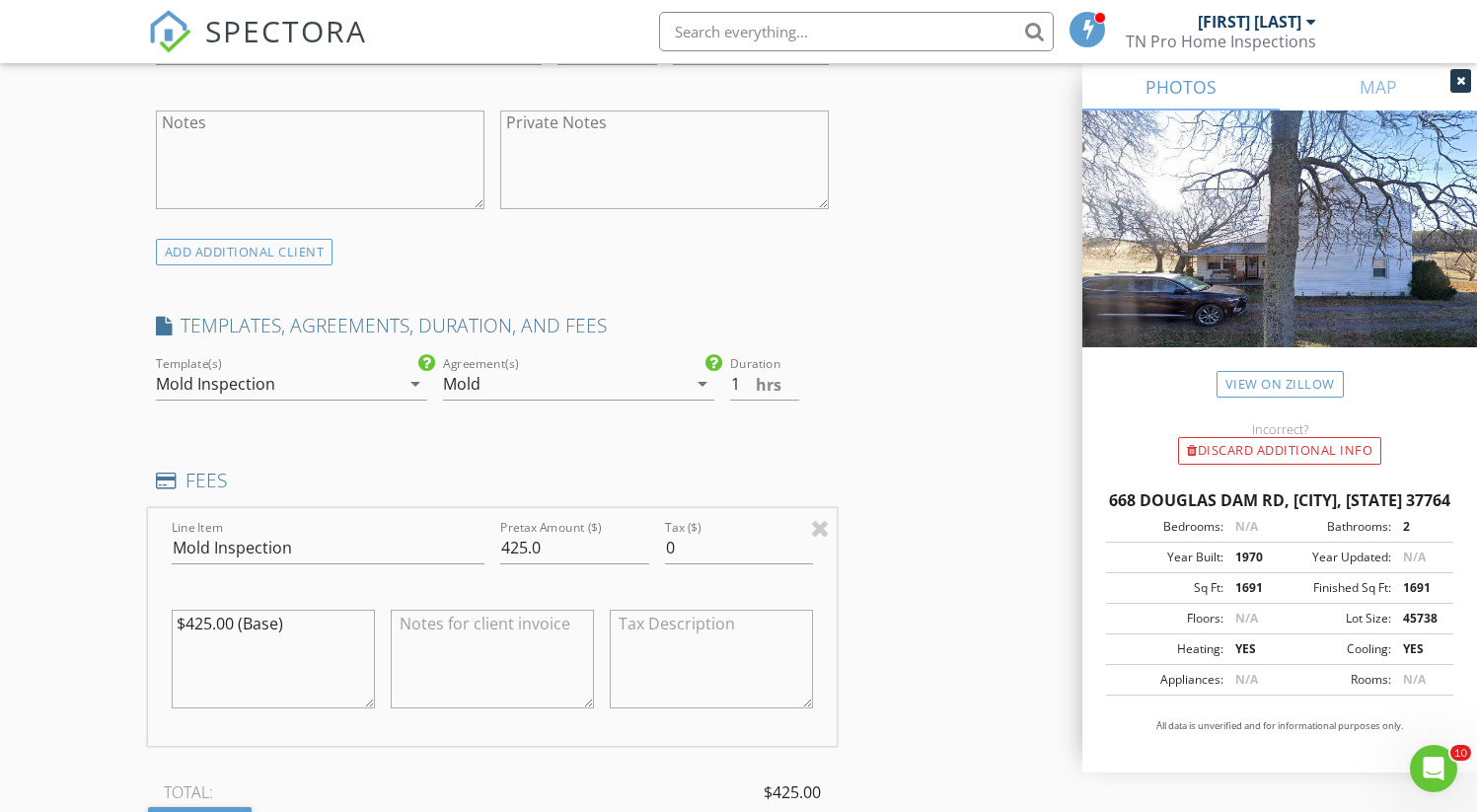 click on "$425.00 (Base)" at bounding box center [273, 659] 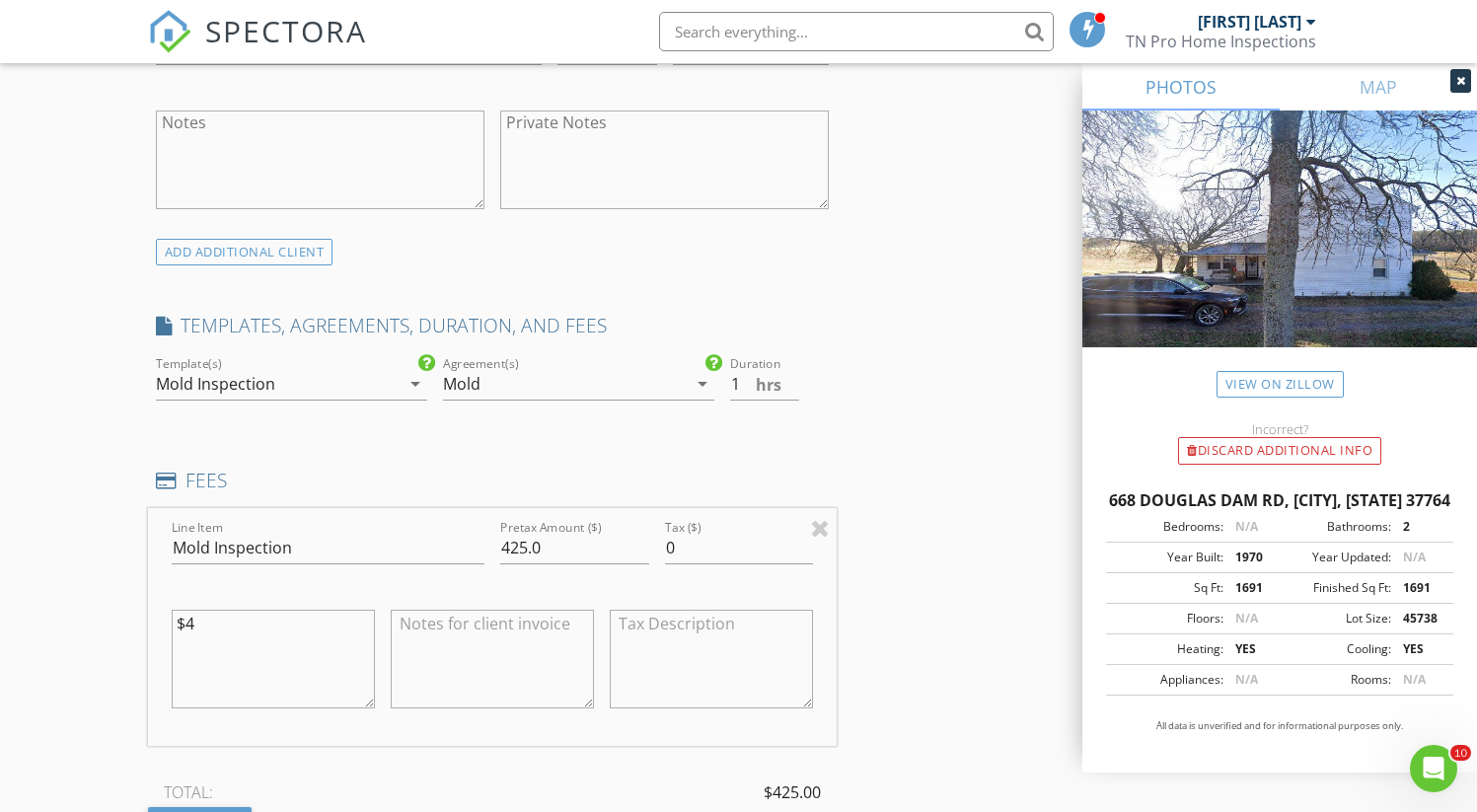type on "$" 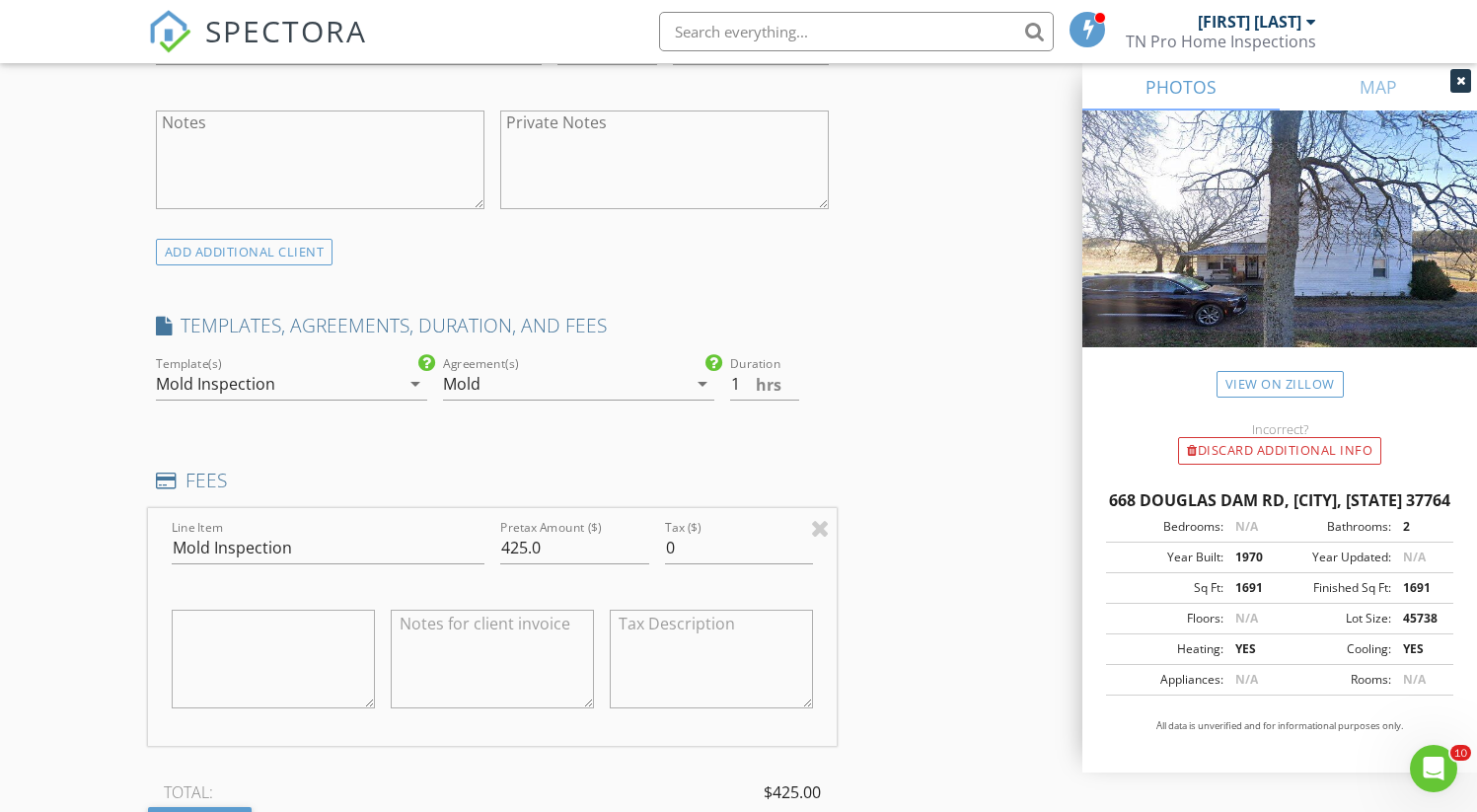 type 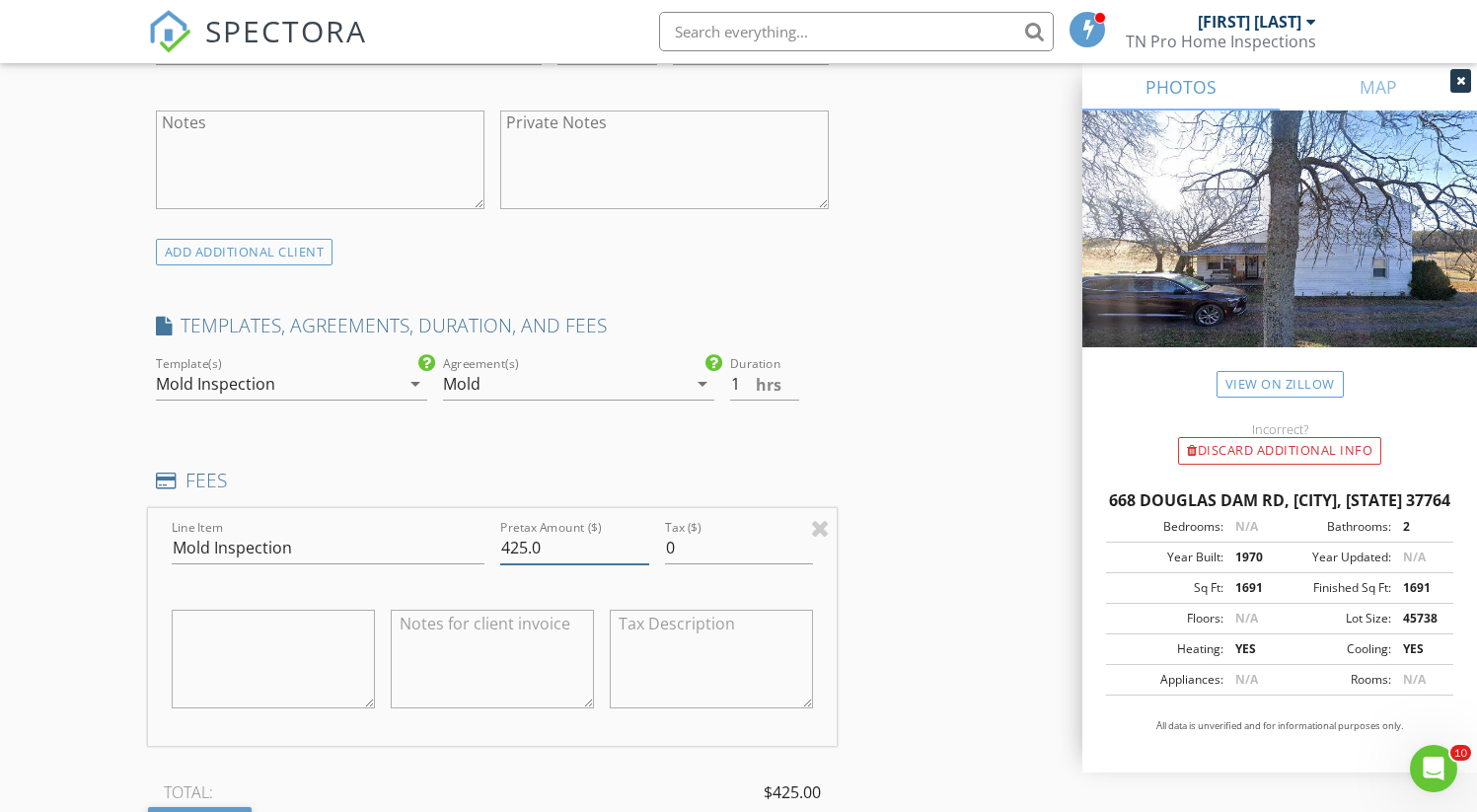 click on "425.0" at bounding box center (574, 548) 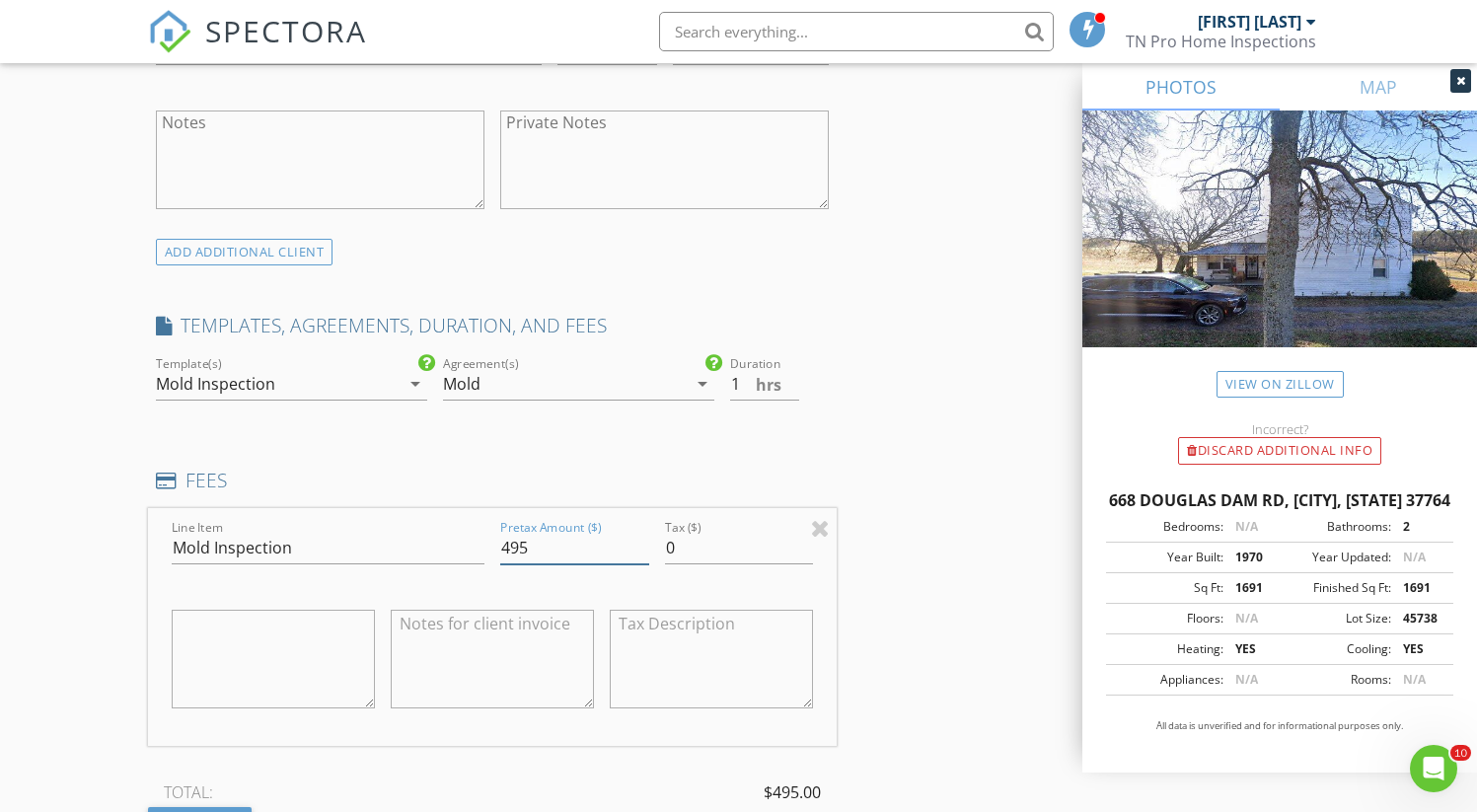 type on "495" 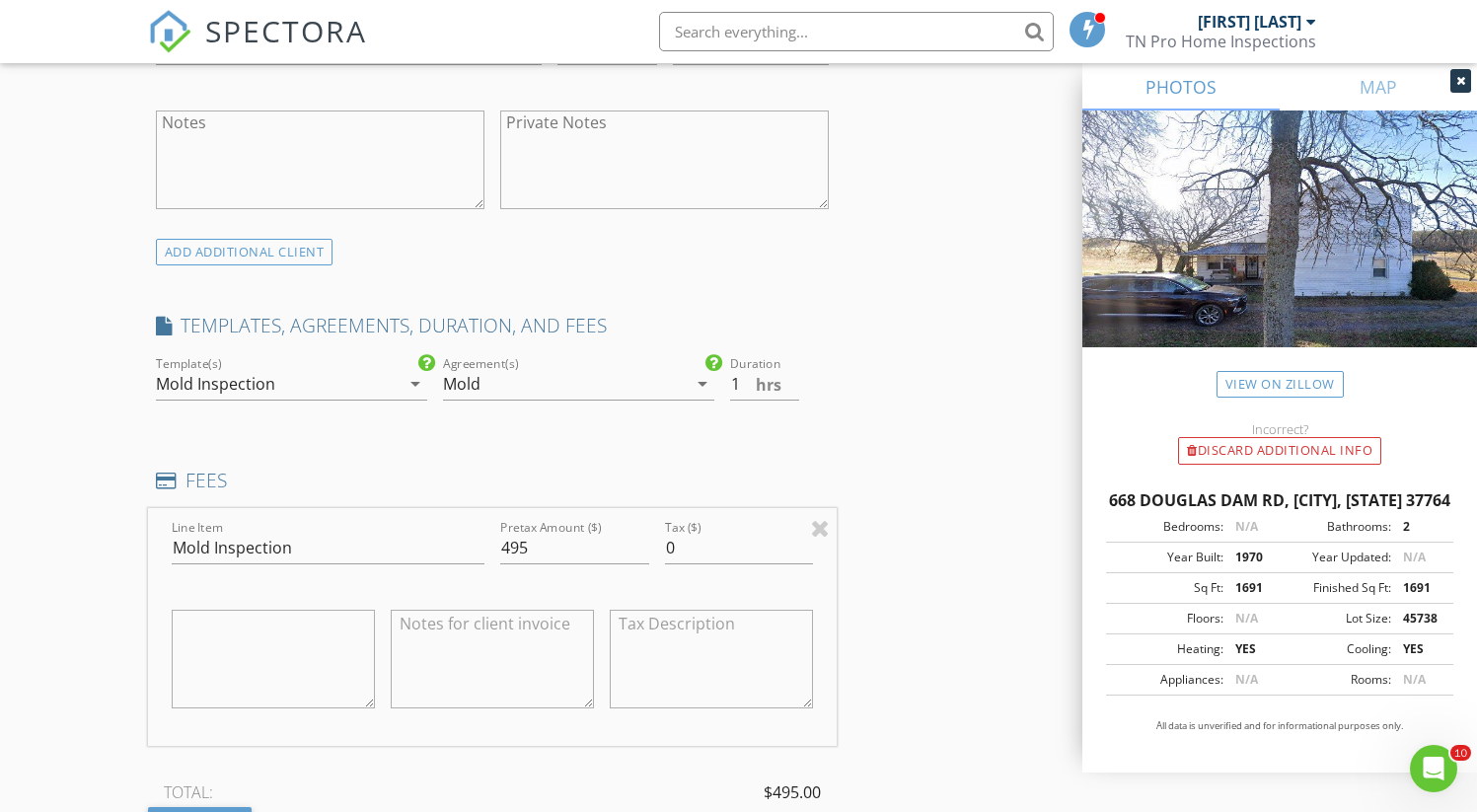 click on "INSPECTOR(S)
check_box   George Haas   PRIMARY   George Haas arrow_drop_down   check_box_outline_blank George Haas specifically requested
Date/Time
08/05/2025 2:00 PM
Location
Address Search       Address 668 Douglas Dam Rd   Unit   City KODAK   State TN   Zip 37764   County Sevier     Square Feet 1691   Year Built 1970   Foundation Basement arrow_drop_down     George Haas     44.6 miles     (an hour)
client
check_box Enable Client CC email for this inspection   Client Search     check_box_outline_blank Client is a Company/Organization     First Name Stacey   Last Name Helton   Email slchelton@gmail.com   CC Email   Phone 865-306-1157   Address   City   State   Zip       Notes   Private Notes
ADD ADDITIONAL client
SERVICES
check_box_outline_blank     check_box" at bounding box center (739, 558) 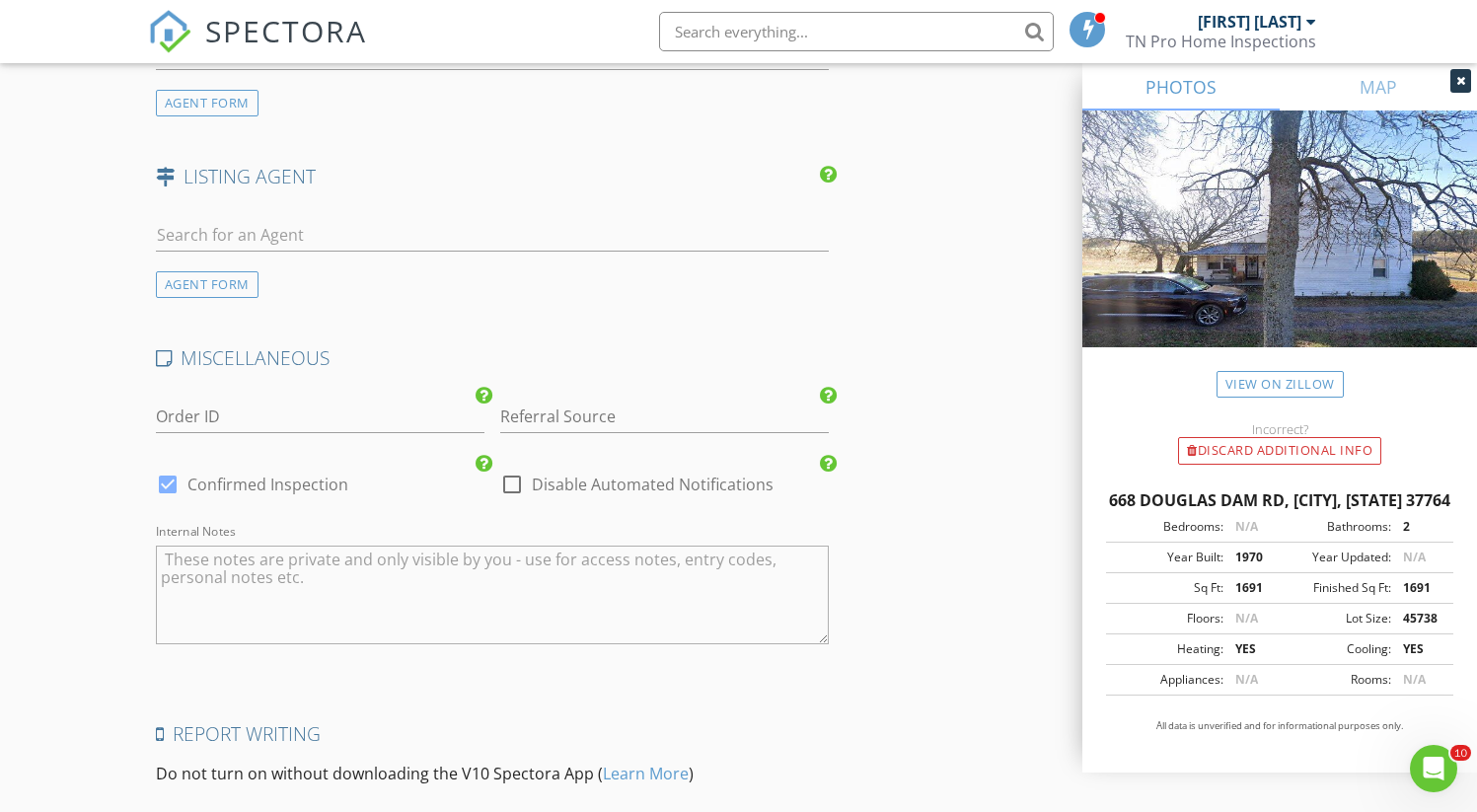 scroll, scrollTop: 2965, scrollLeft: 0, axis: vertical 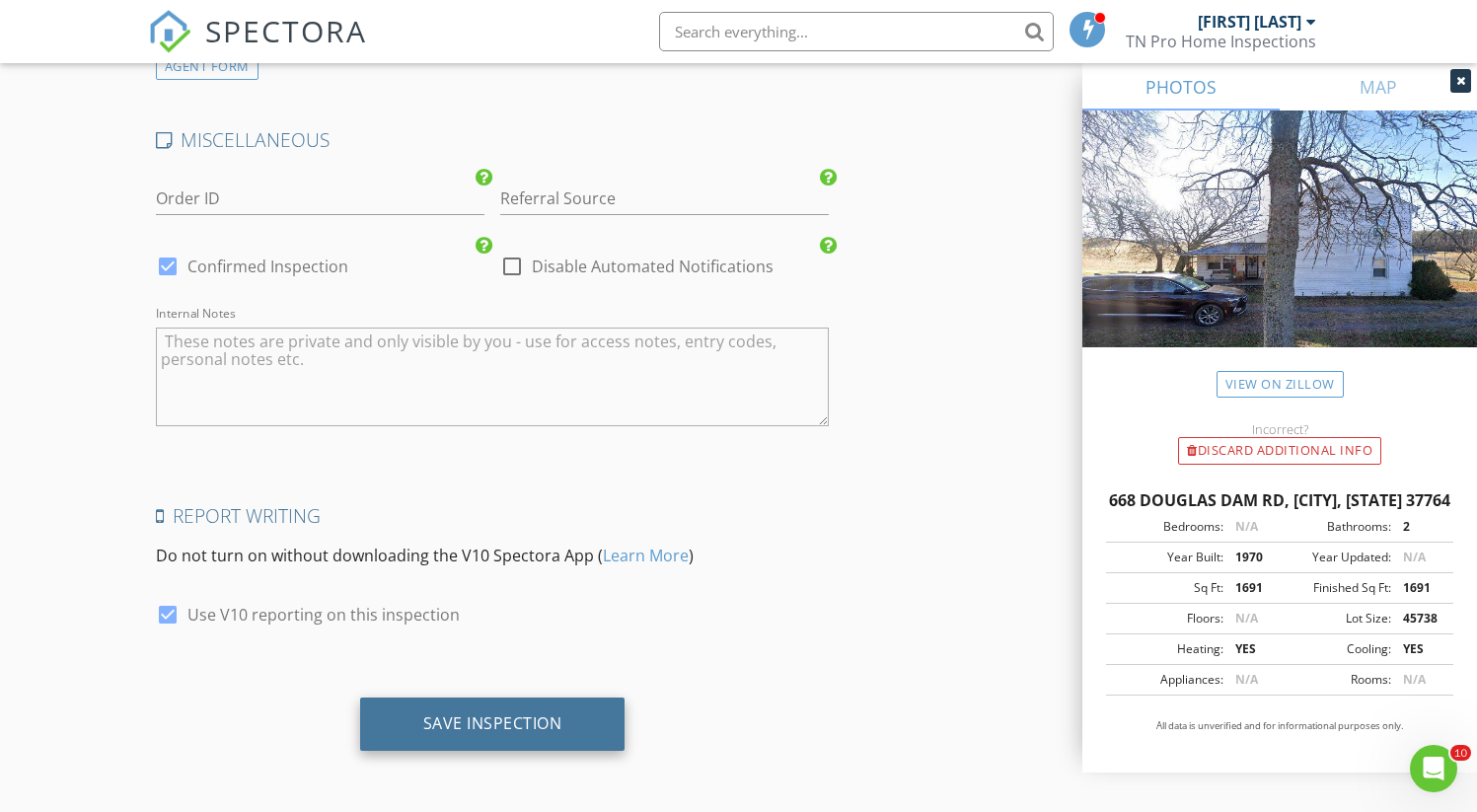 click on "Save Inspection" at bounding box center [492, 723] 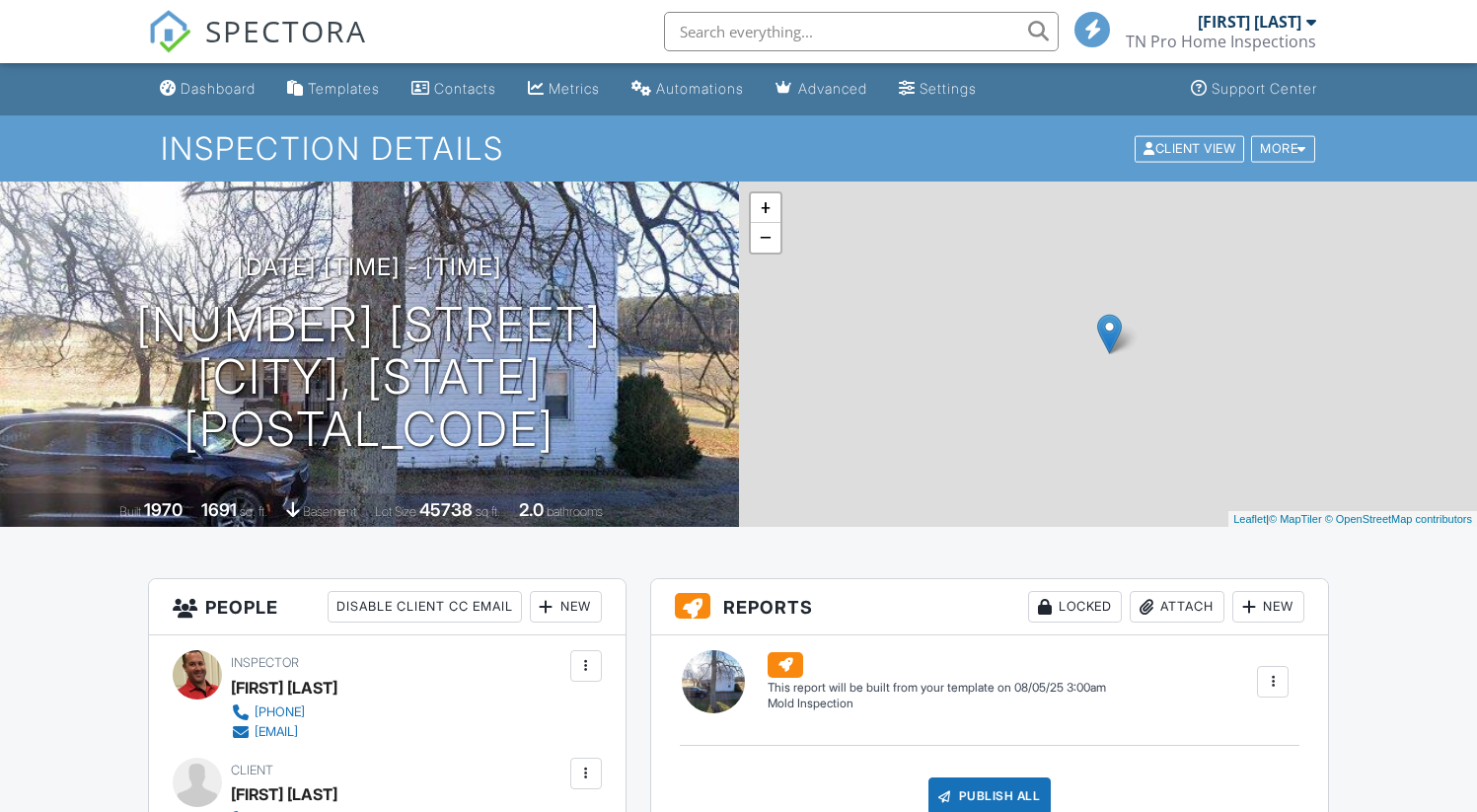 scroll, scrollTop: 0, scrollLeft: 0, axis: both 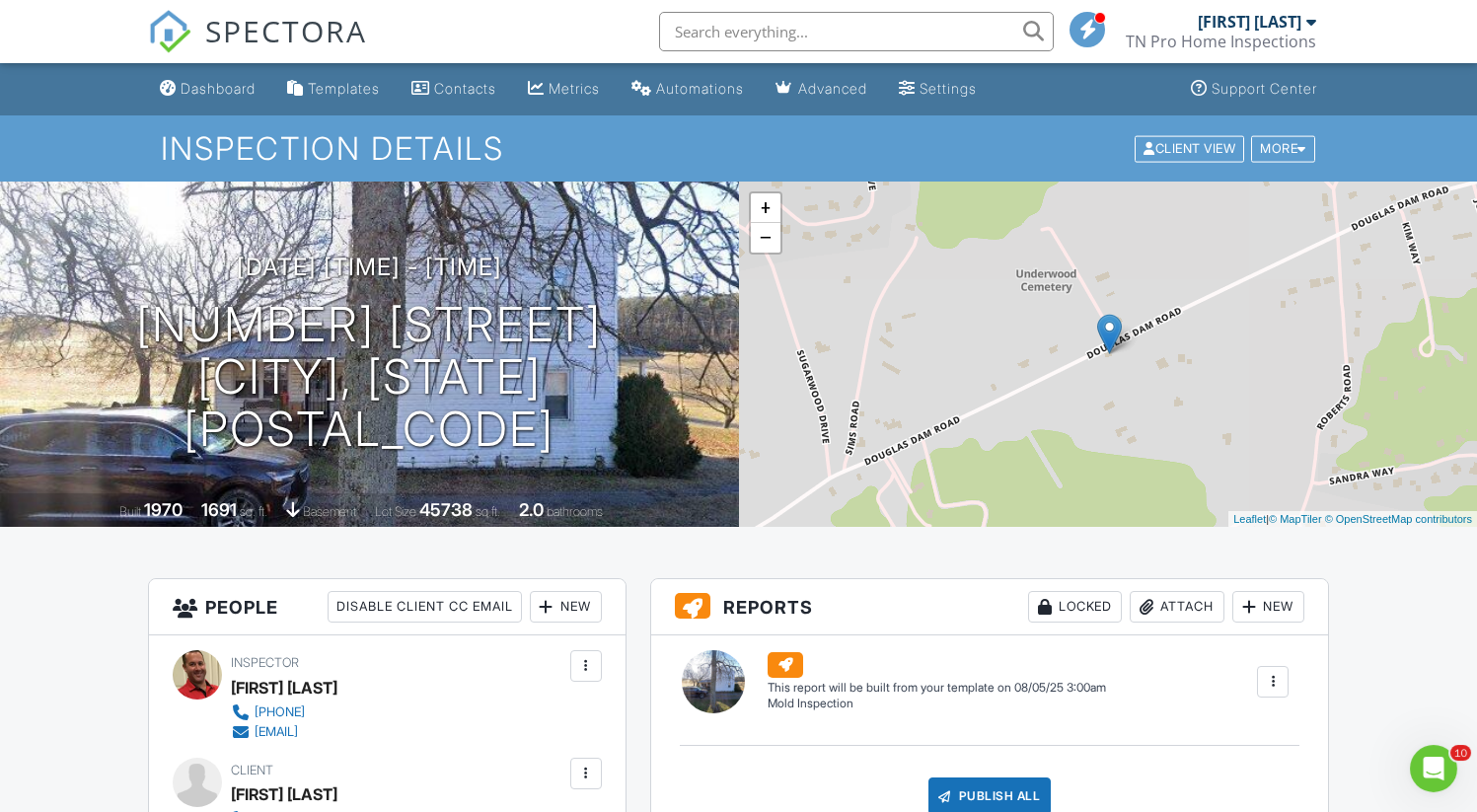 click at bounding box center [170, 32] 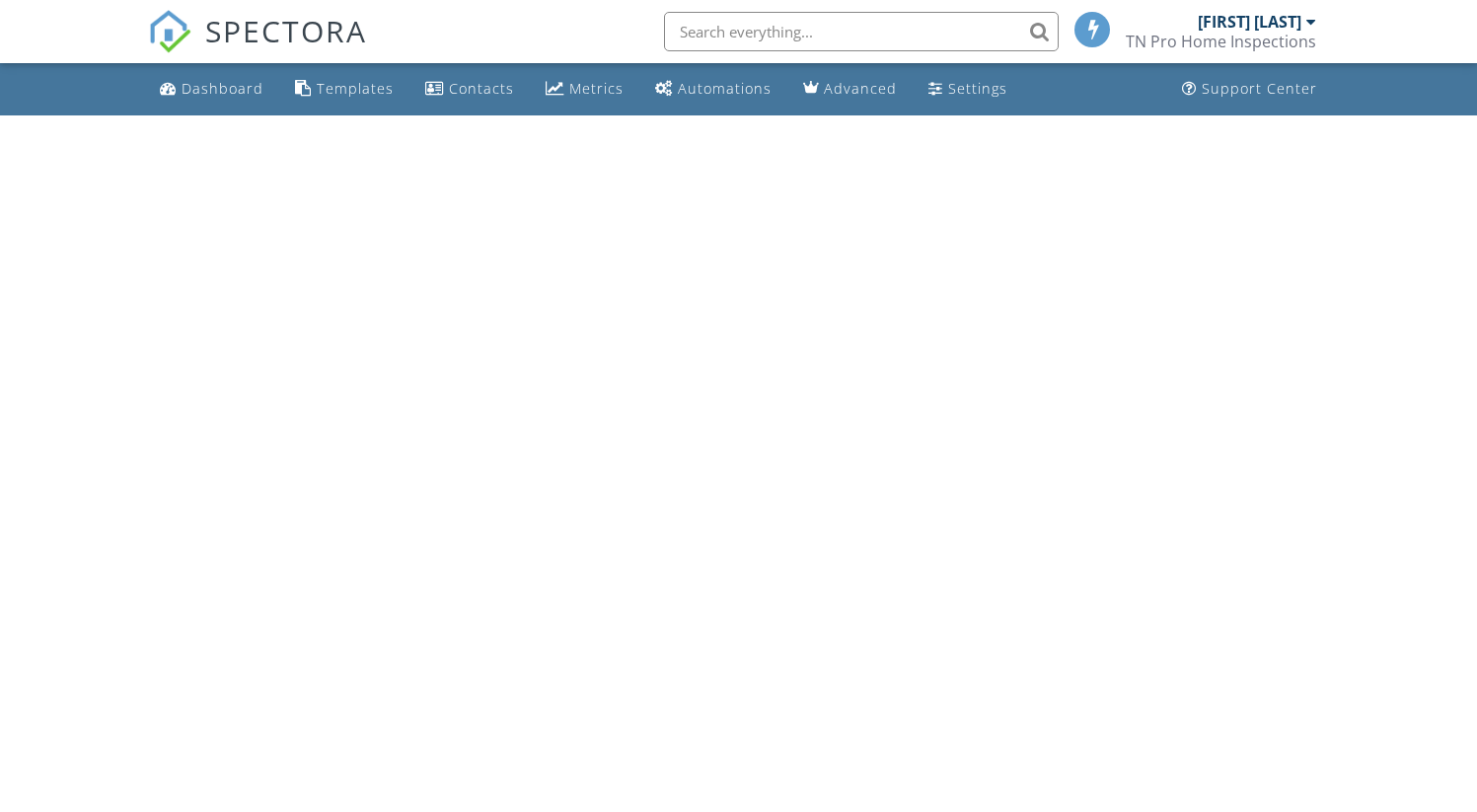 scroll, scrollTop: 0, scrollLeft: 0, axis: both 